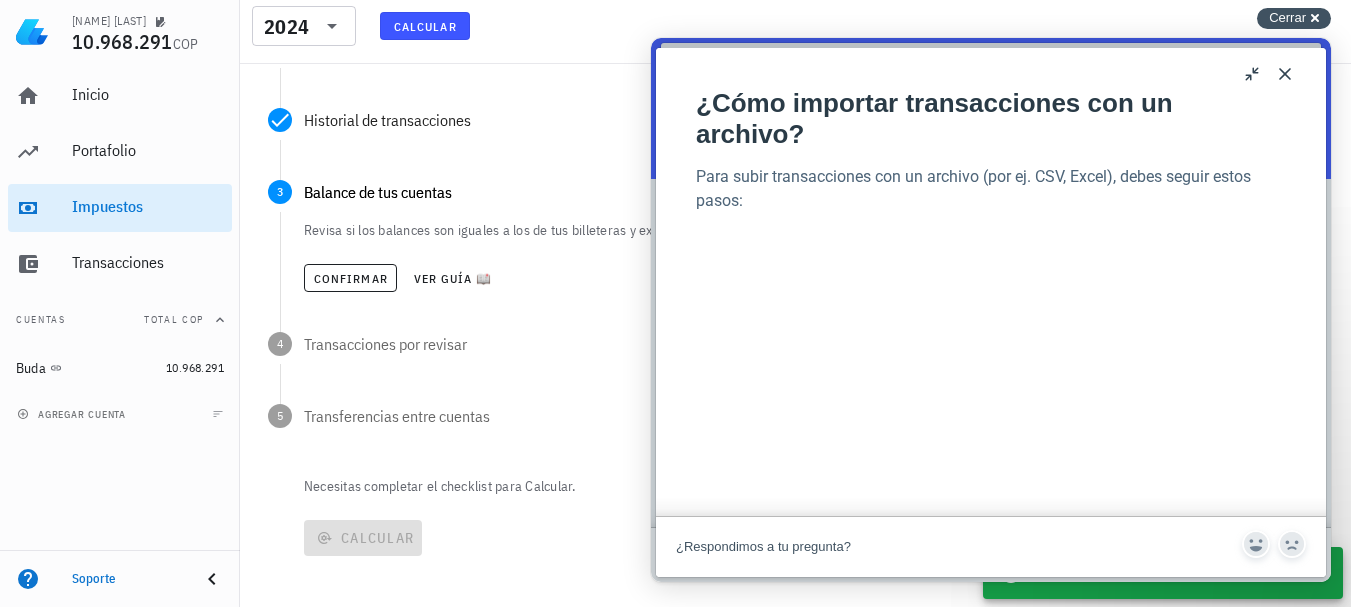 scroll, scrollTop: 0, scrollLeft: 0, axis: both 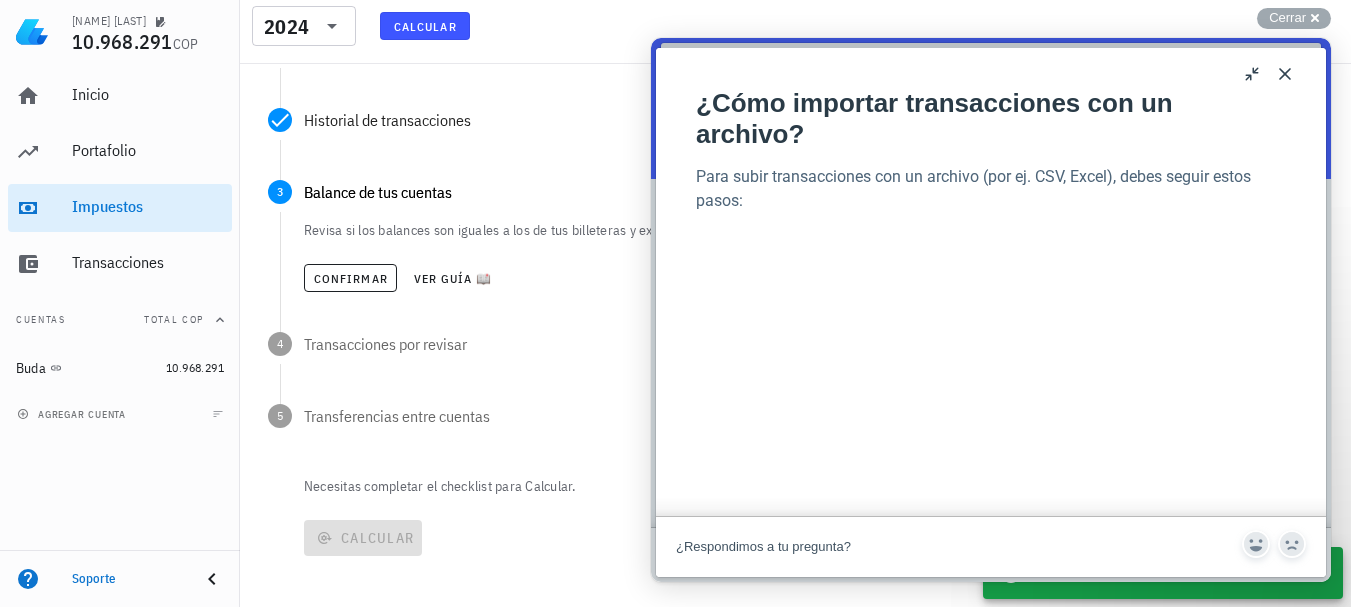 click on "Close" at bounding box center (1285, 74) 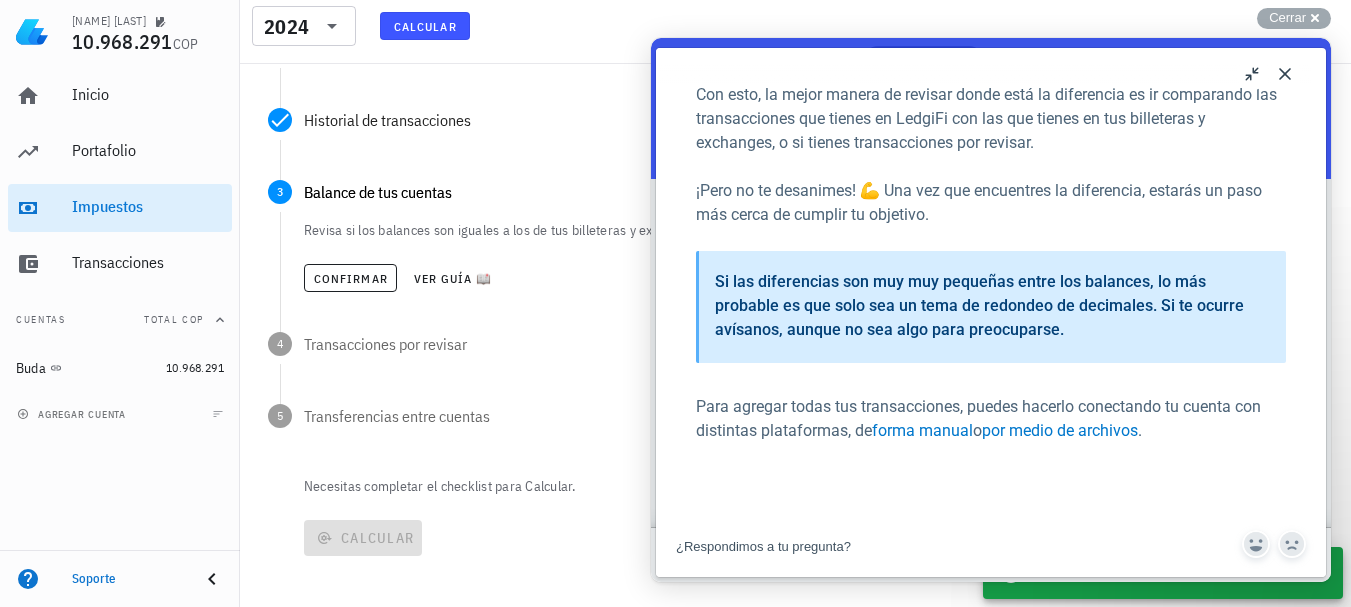 click on "Close" at bounding box center [1285, 74] 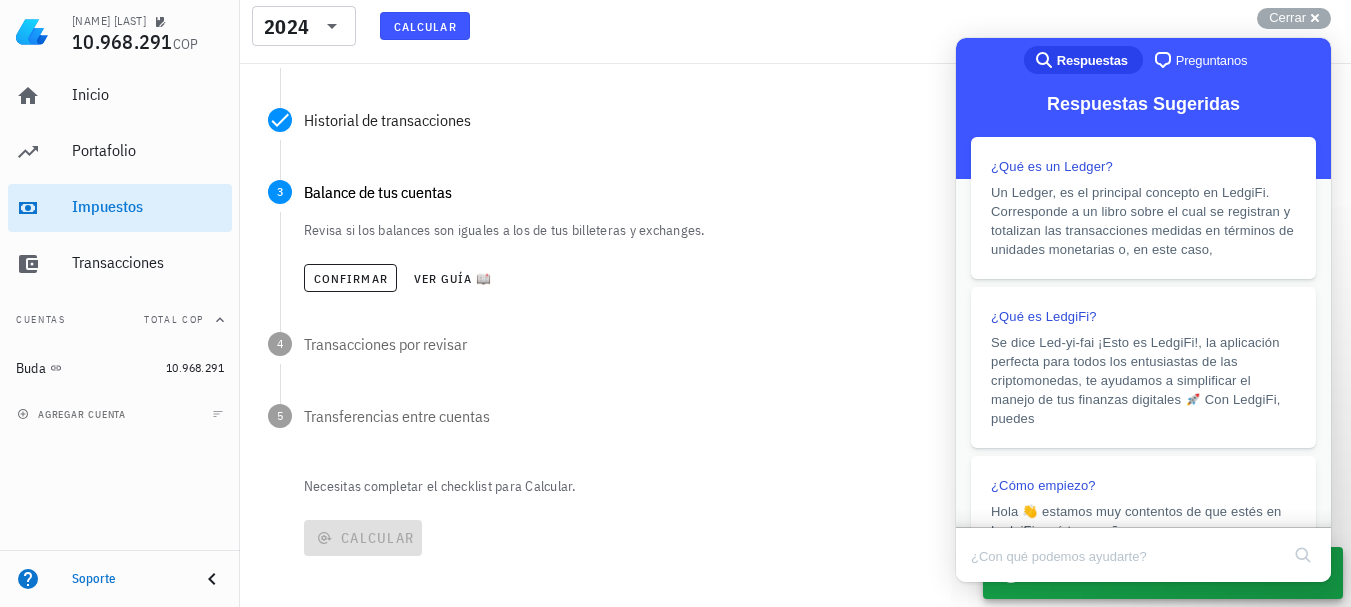 click on "search-medium Respuestas chat-square Preguntanos" at bounding box center [1143, 62] 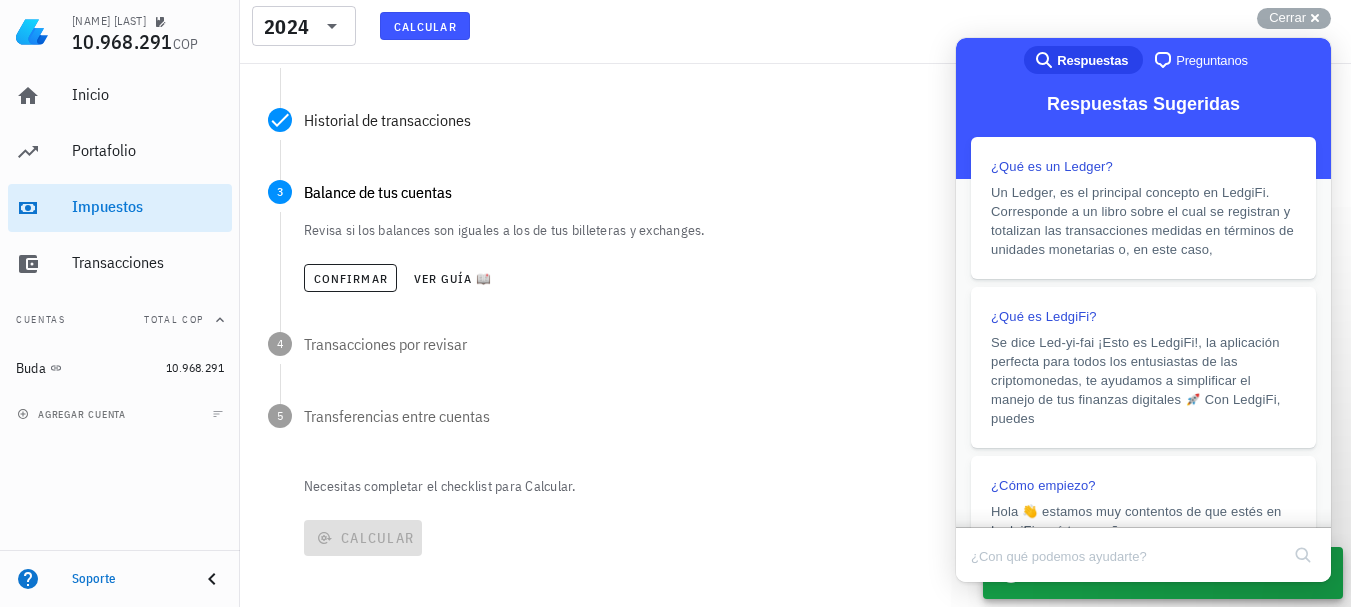 click on "Necesitas completar el checklist para Calcular." at bounding box center (819, 486) 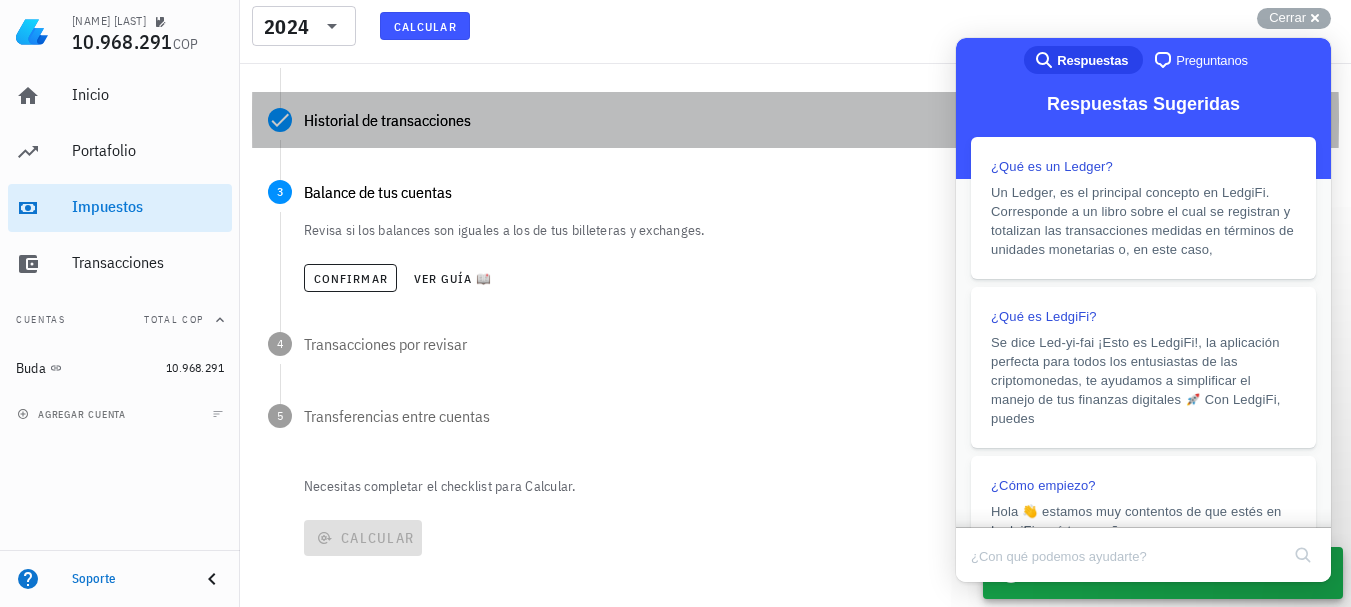 click on "Historial de transacciones" at bounding box center (795, 120) 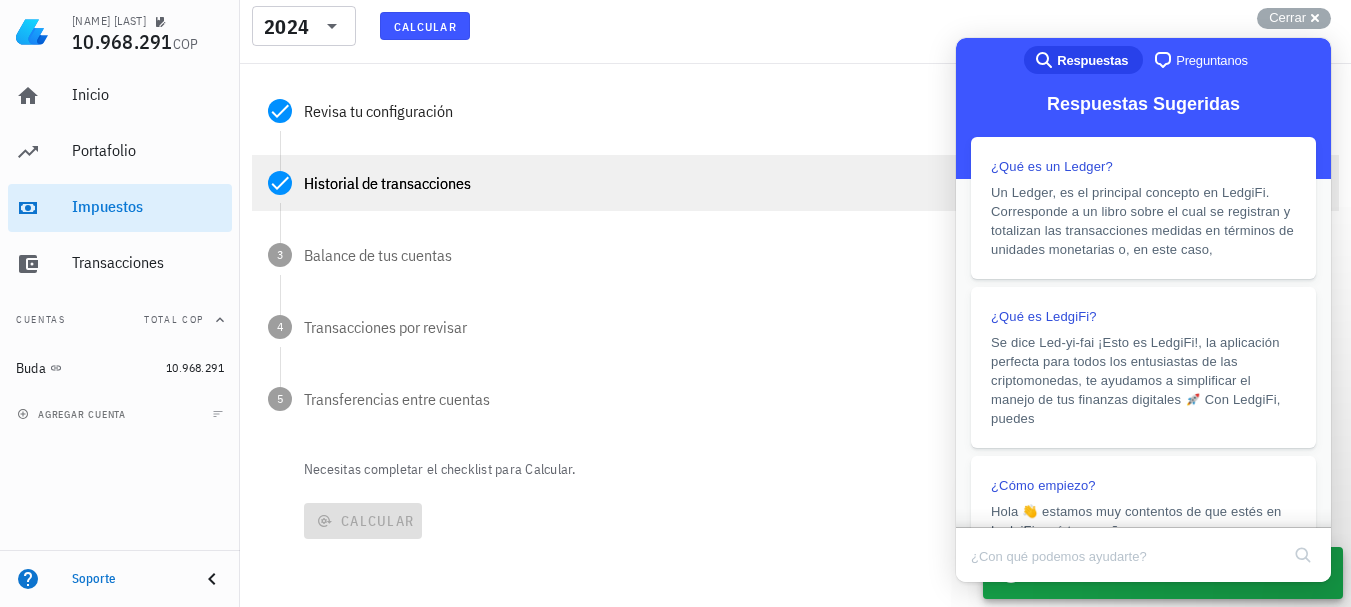 scroll, scrollTop: 278, scrollLeft: 0, axis: vertical 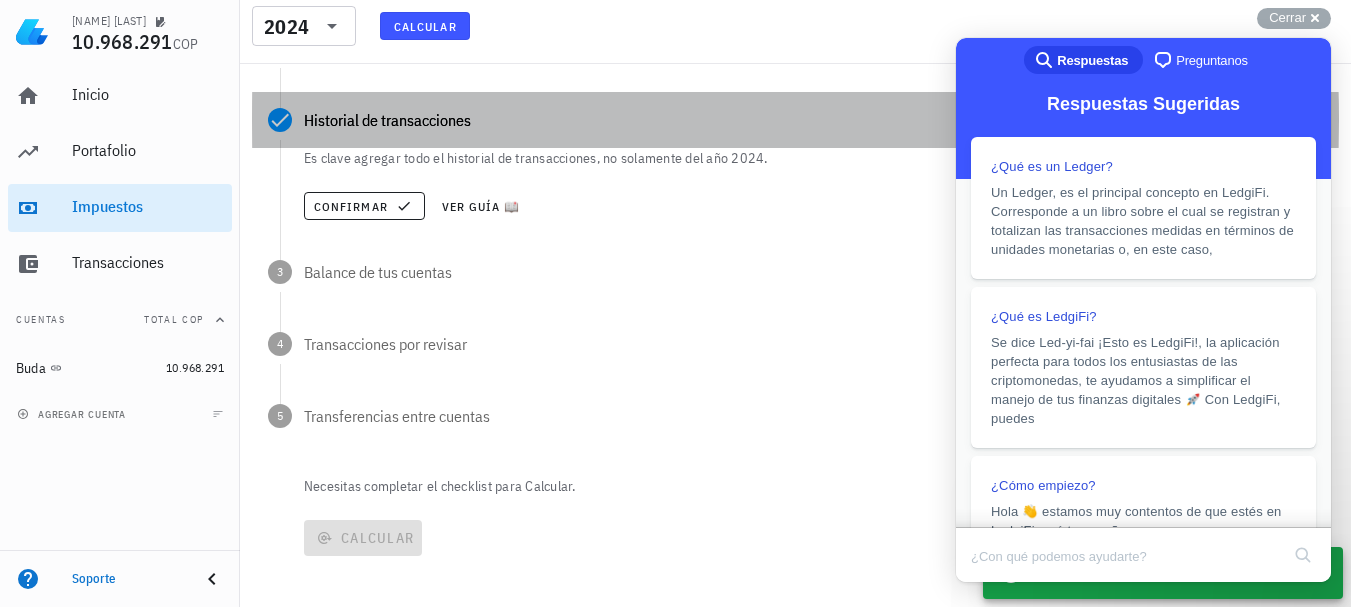 click on "Historial de transacciones" at bounding box center [795, 120] 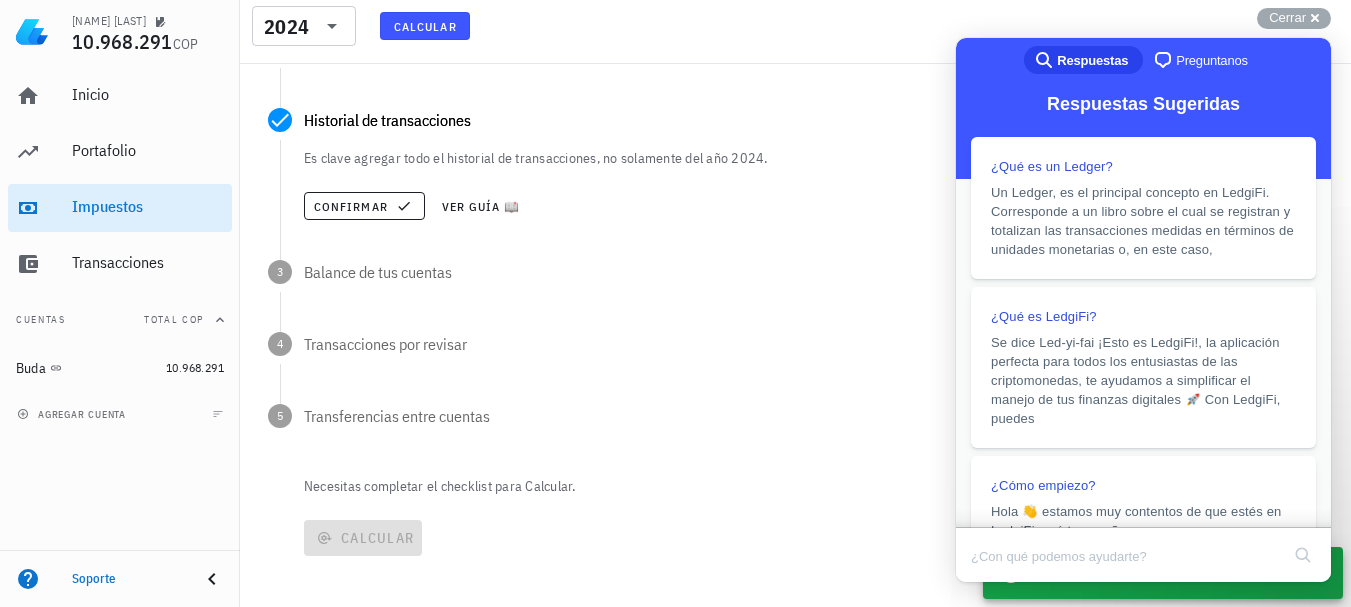 click on "Respuestas Sugeridas" at bounding box center [1143, 101] 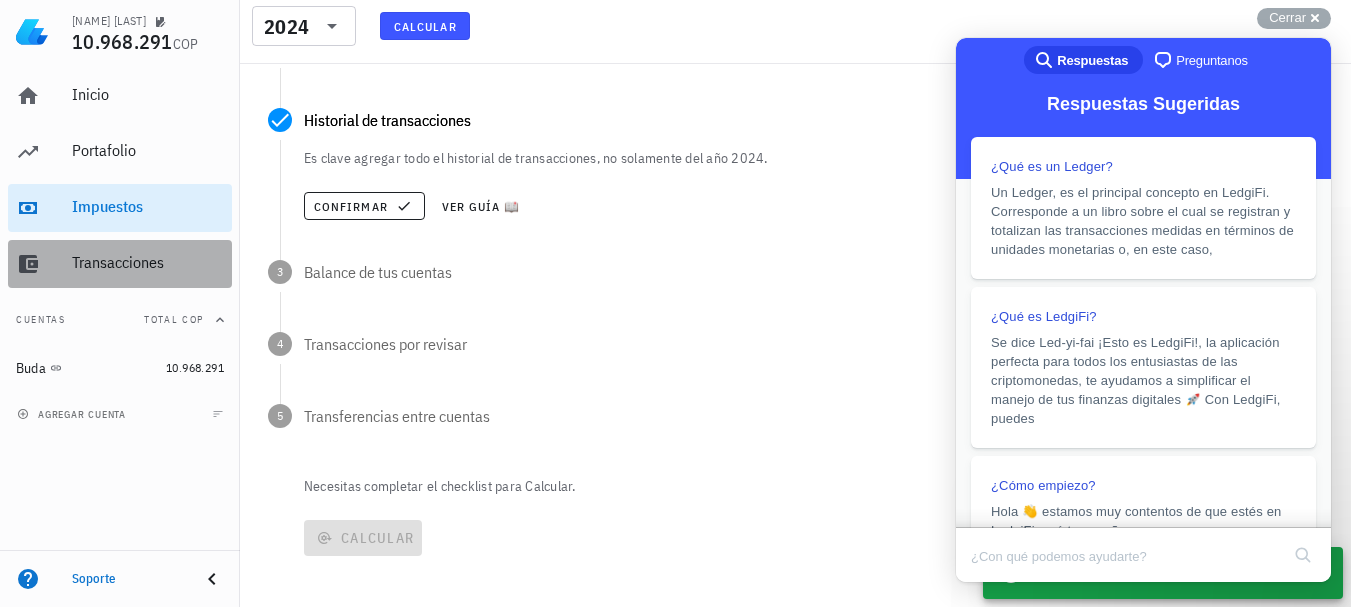 click on "Transacciones" at bounding box center (148, 263) 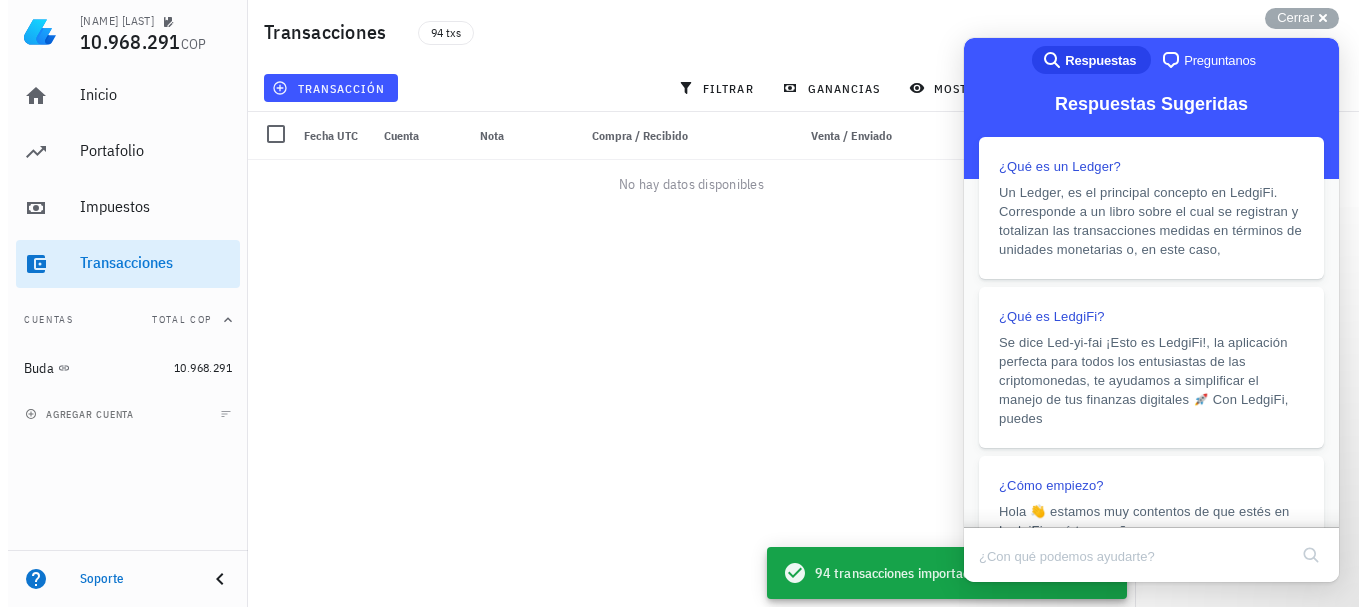 scroll, scrollTop: 0, scrollLeft: 0, axis: both 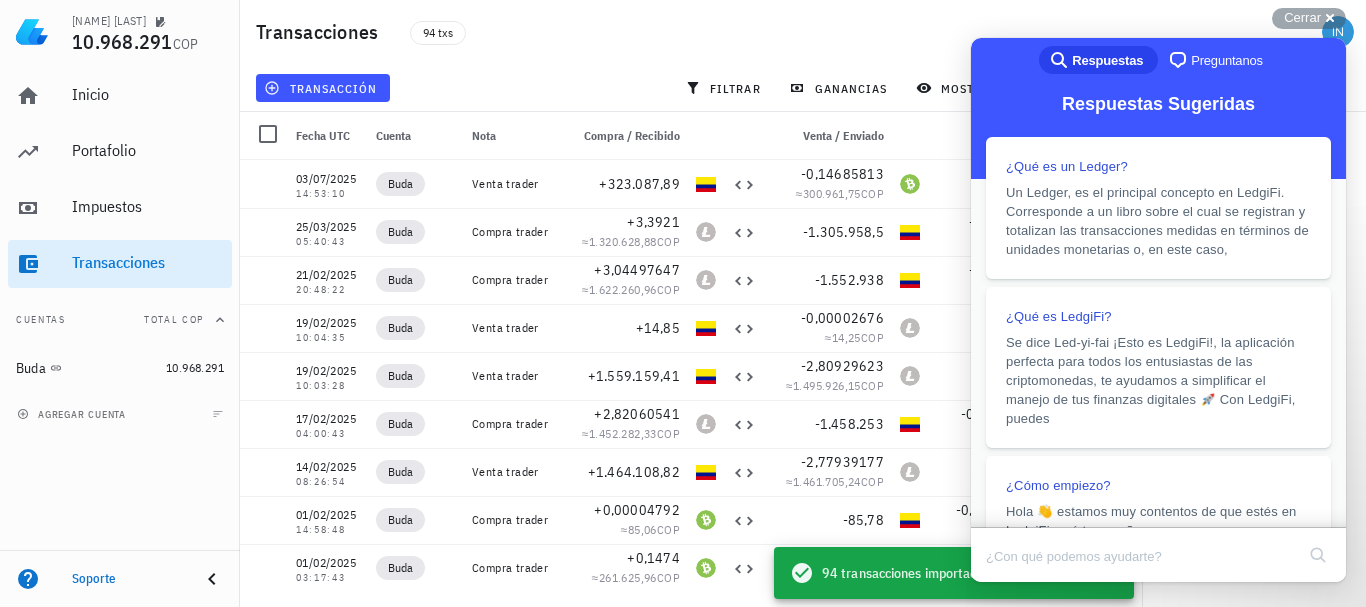 drag, startPoint x: 355, startPoint y: 99, endPoint x: 359, endPoint y: 109, distance: 10.770329 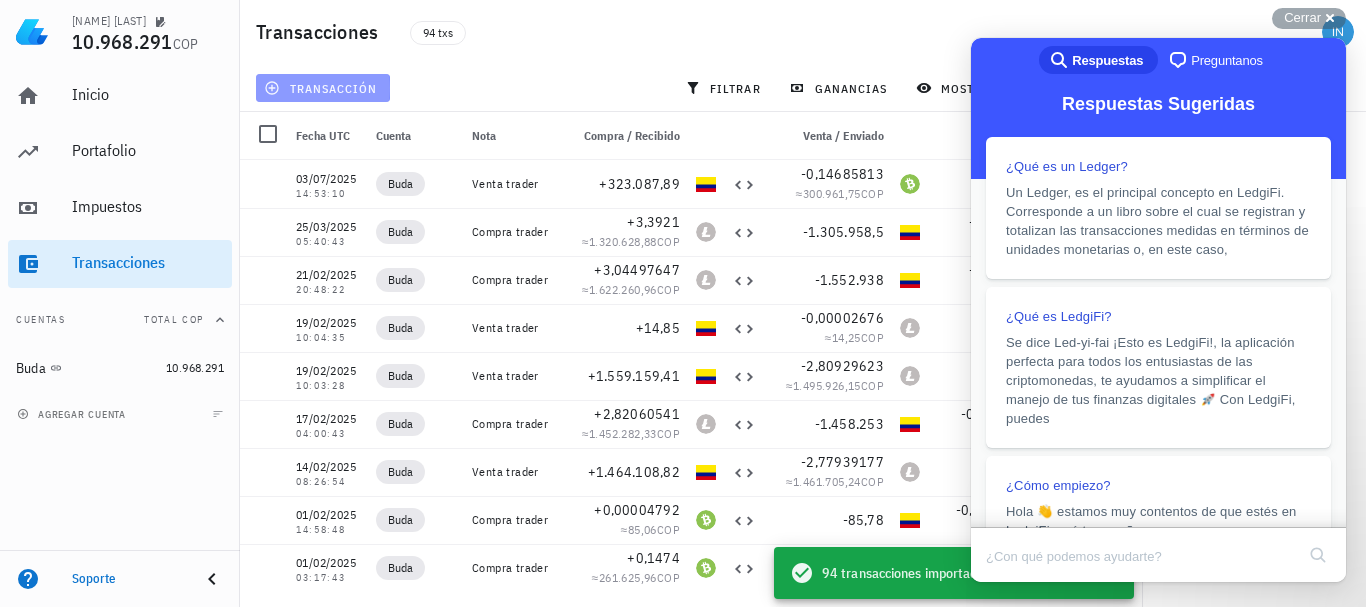 click on "transacción" at bounding box center (322, 88) 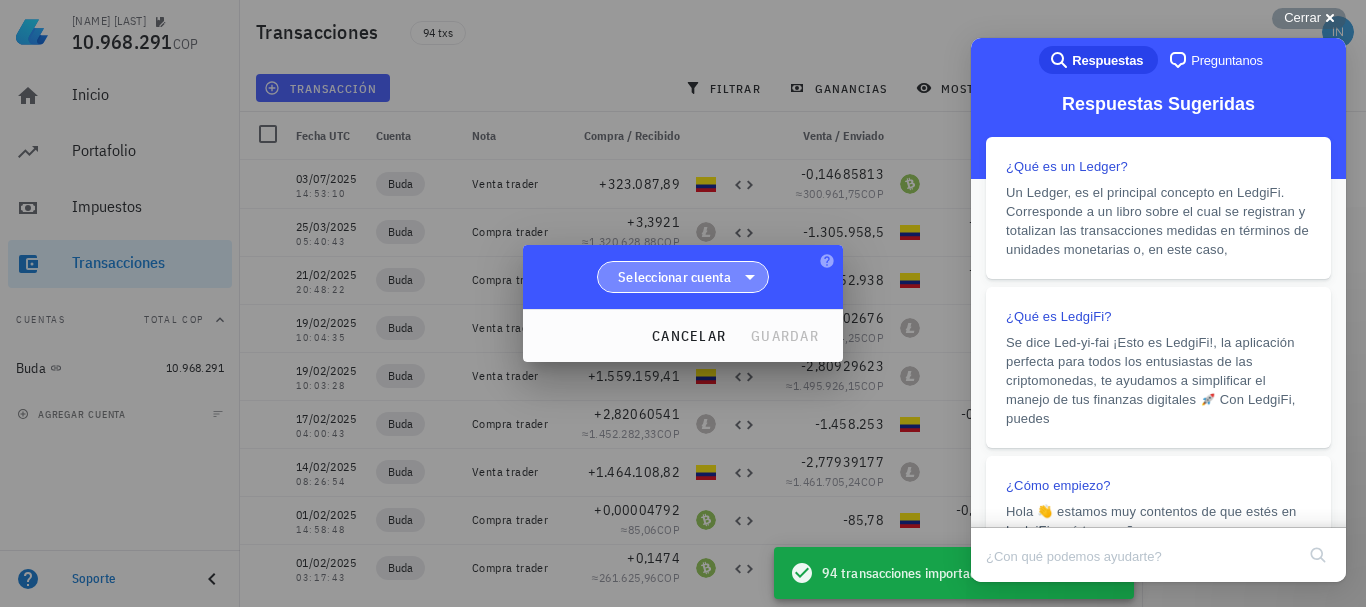 click 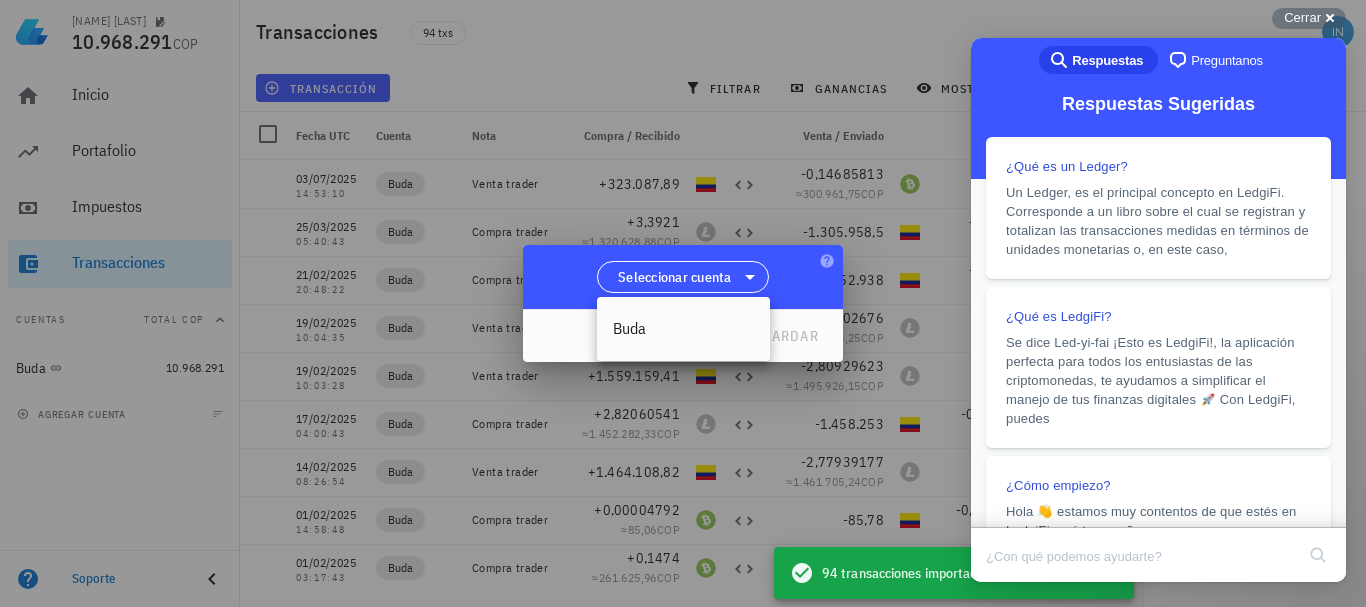click at bounding box center (683, 303) 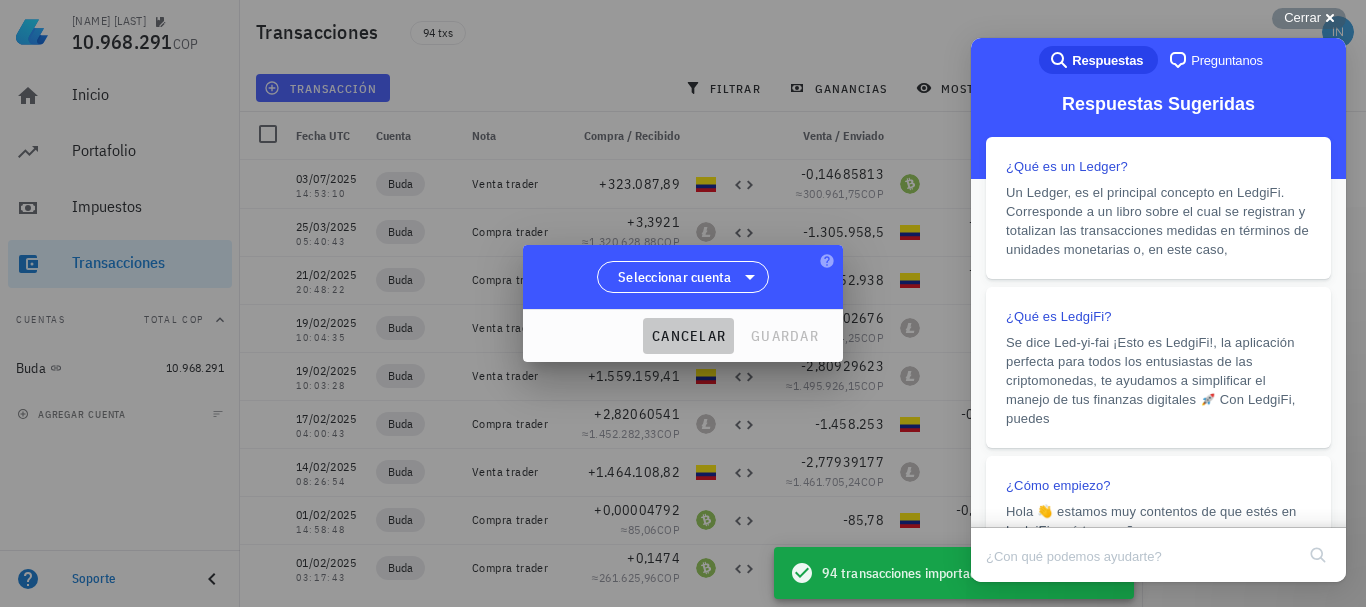 click on "cancelar" at bounding box center [688, 336] 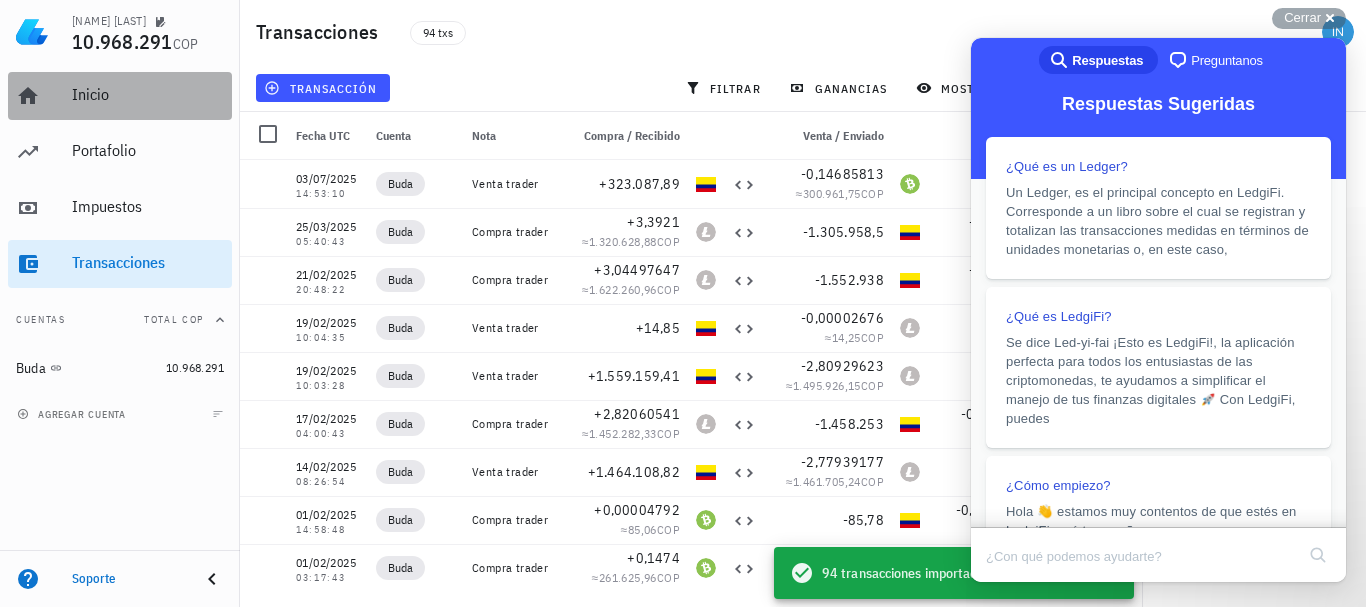 click on "Inicio" at bounding box center [148, 94] 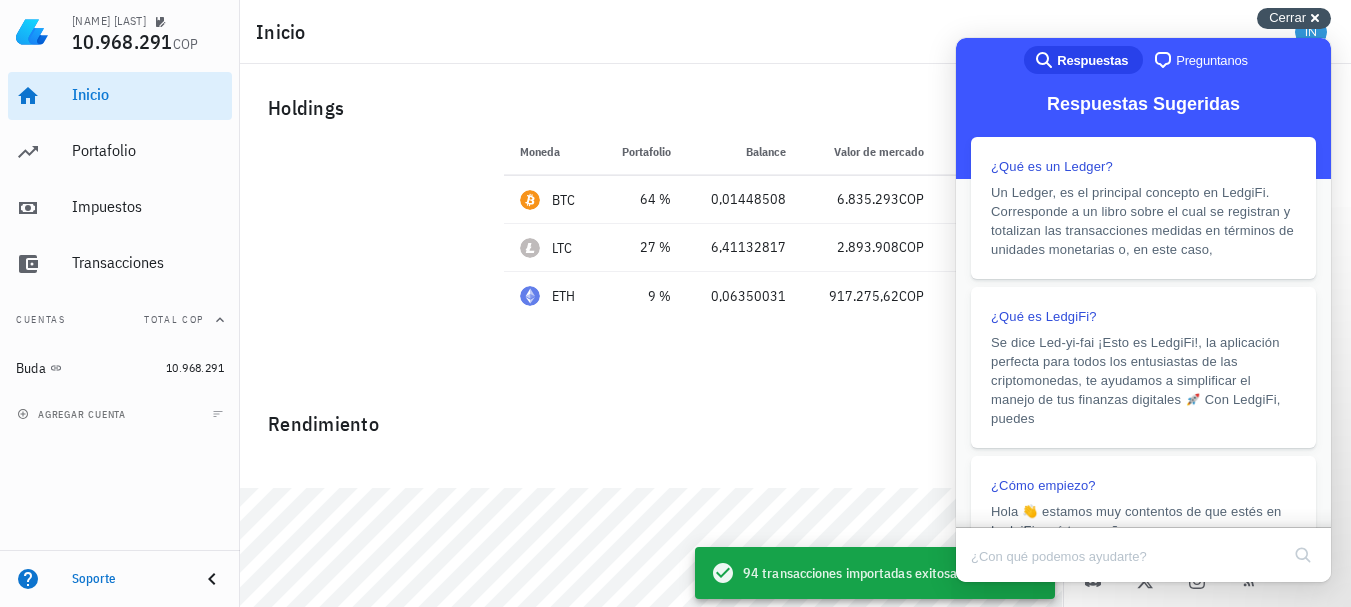 click on "Cerrar cross-small" at bounding box center [1294, 18] 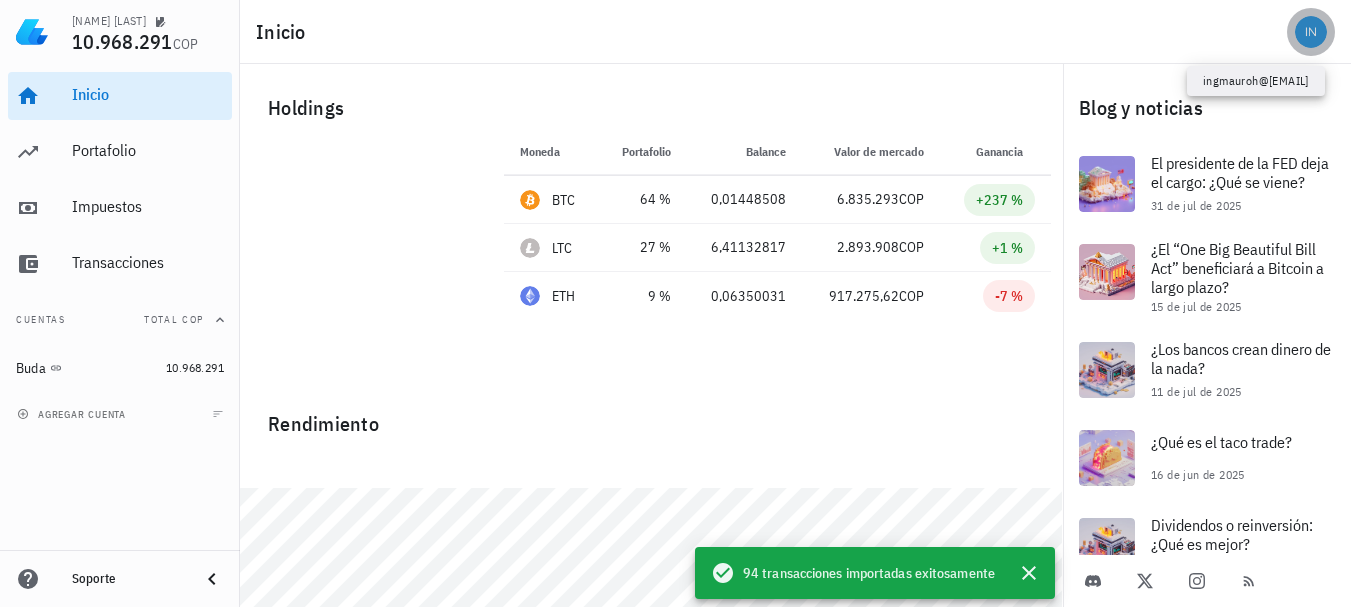 click at bounding box center (1311, 32) 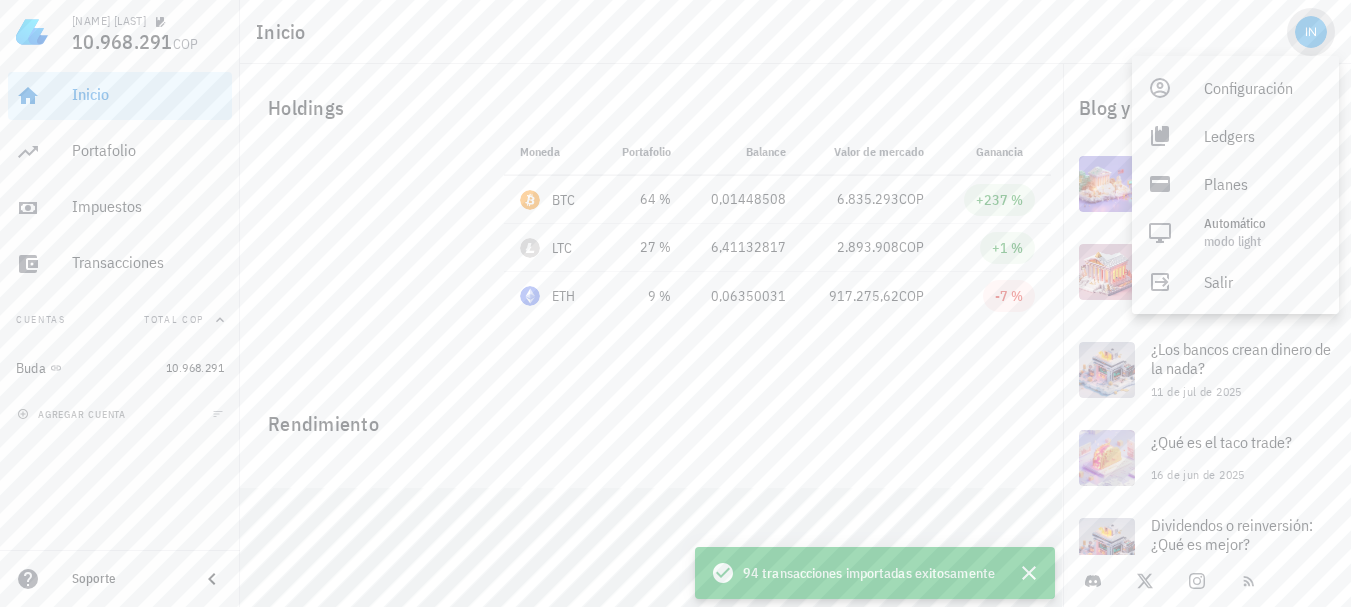 click at bounding box center [1311, 32] 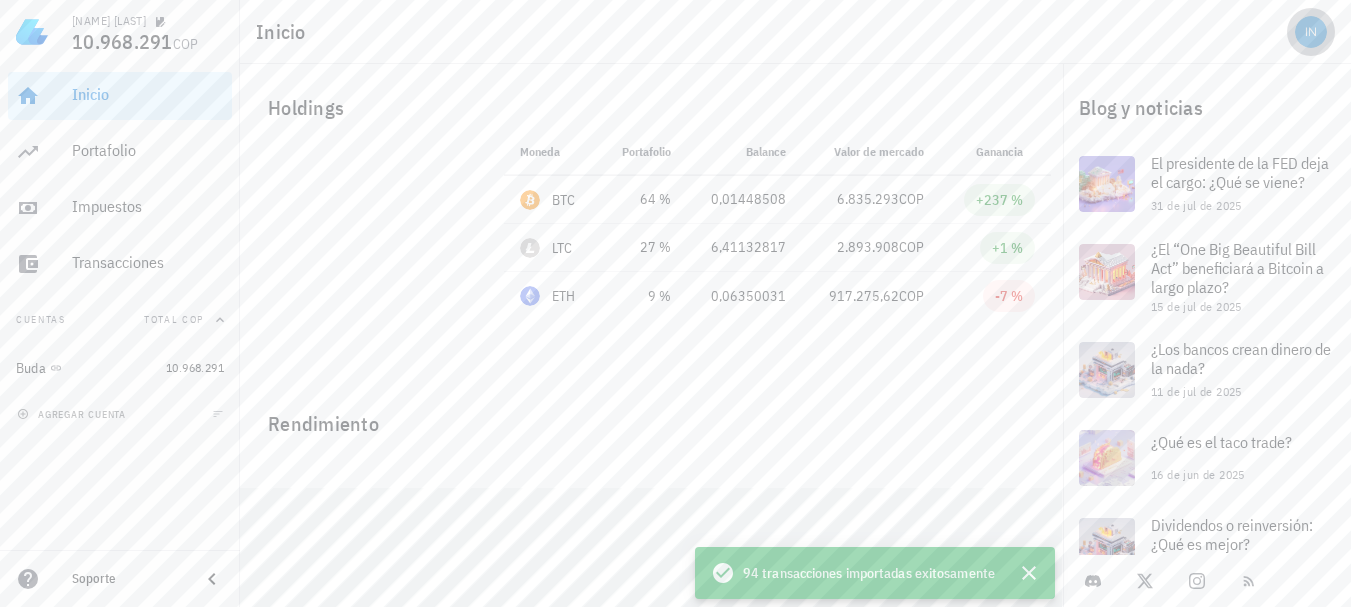 click at bounding box center (1311, 32) 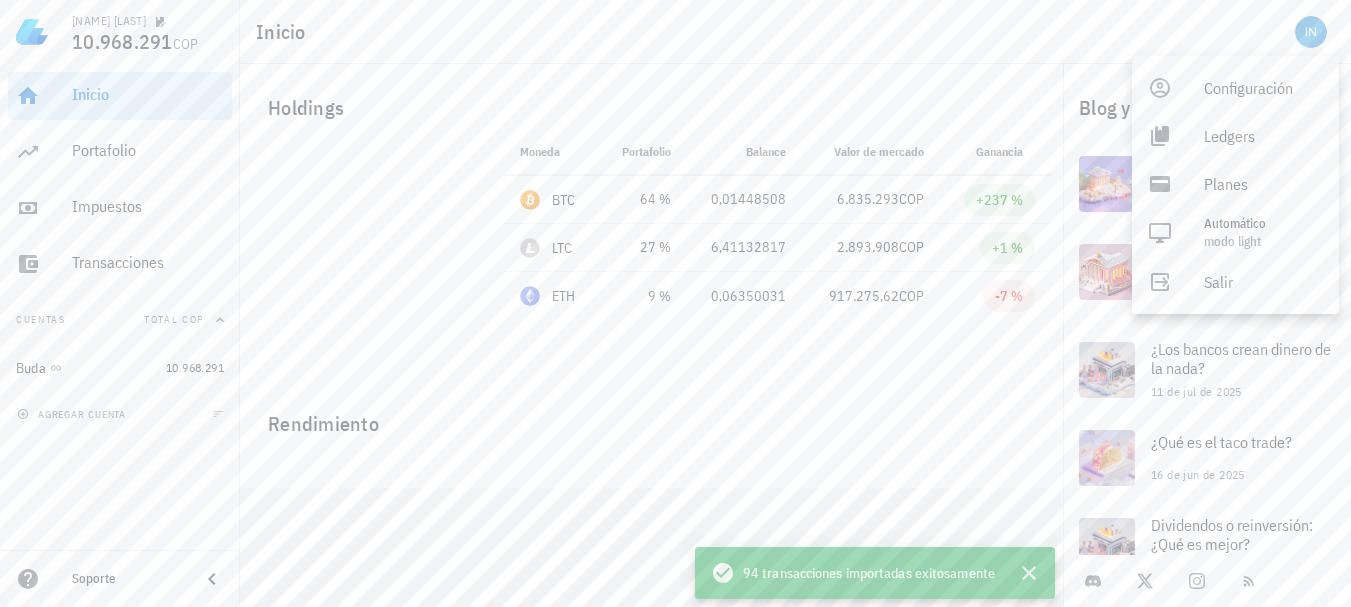 click on "Rendimiento" at bounding box center [651, 508] 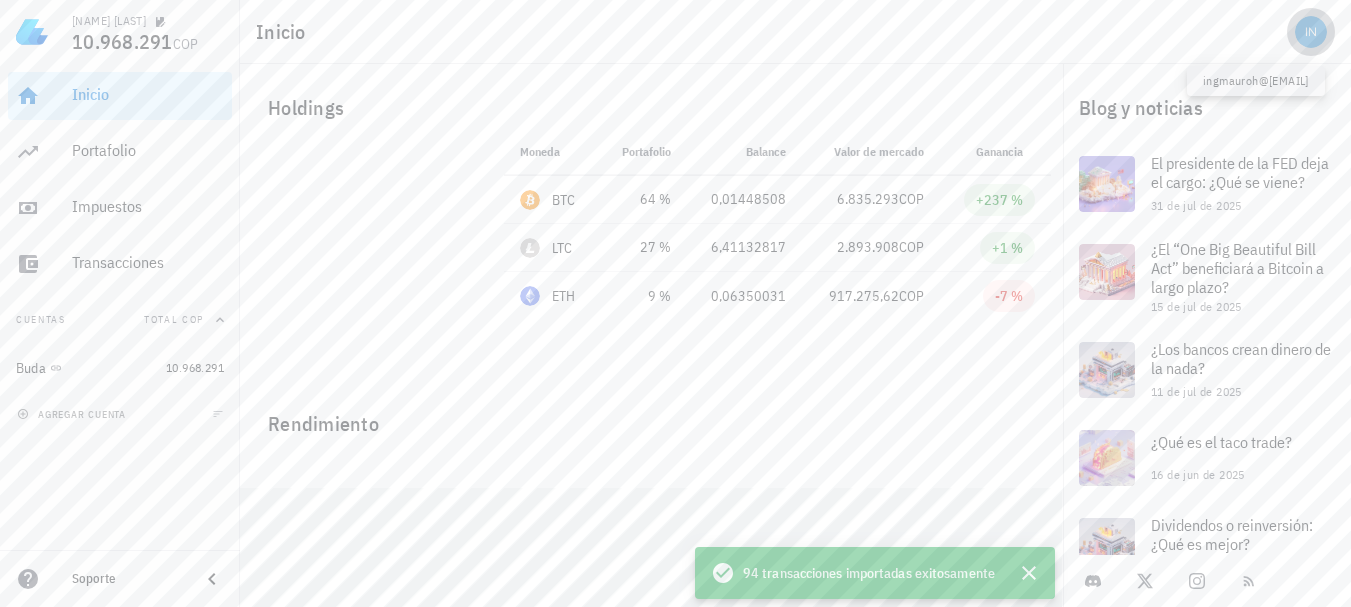 click at bounding box center [1311, 32] 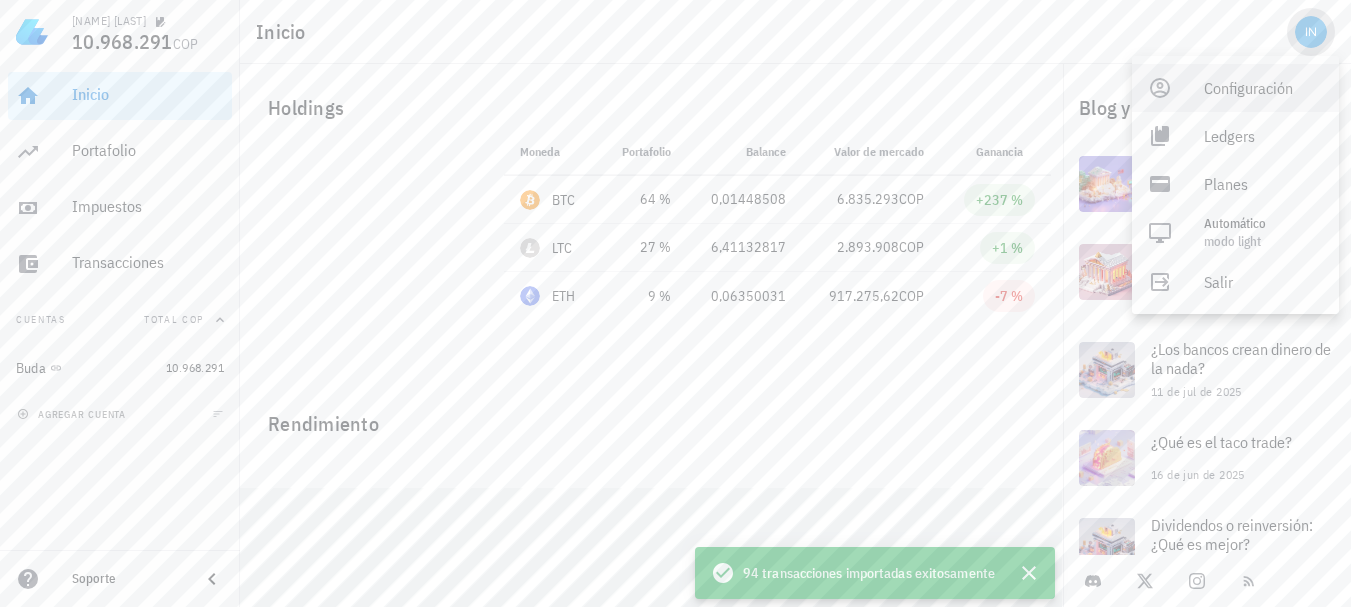 drag, startPoint x: 1294, startPoint y: 50, endPoint x: 1241, endPoint y: 105, distance: 76.38062 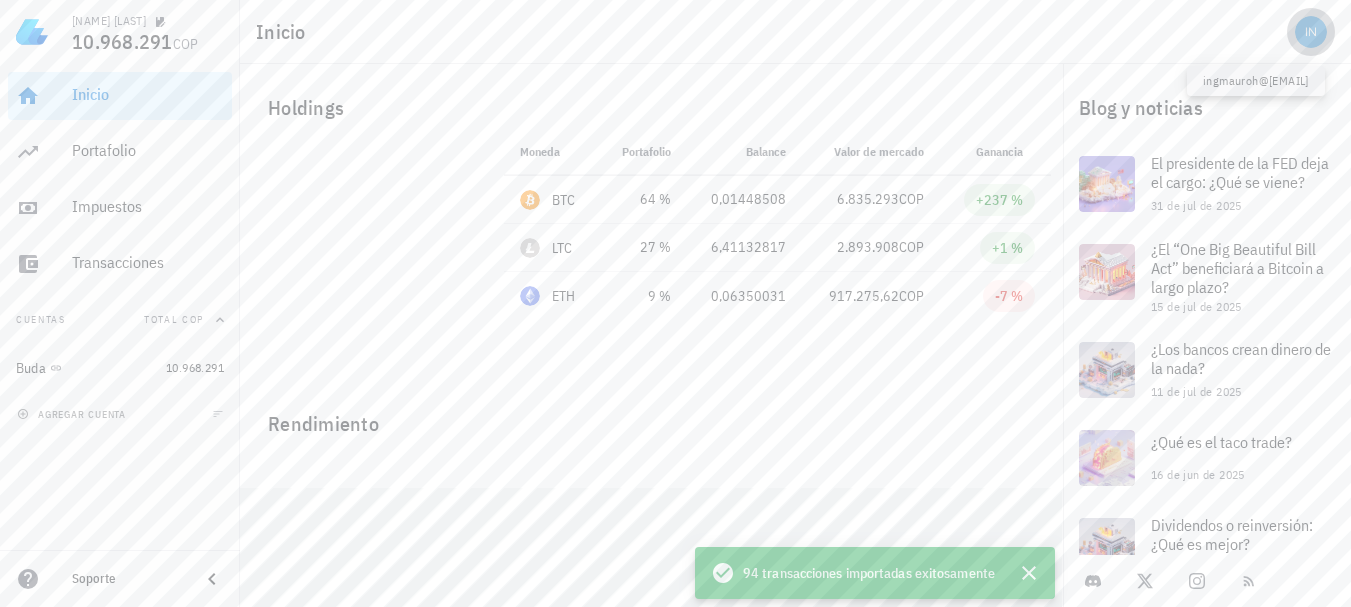 click at bounding box center [1311, 32] 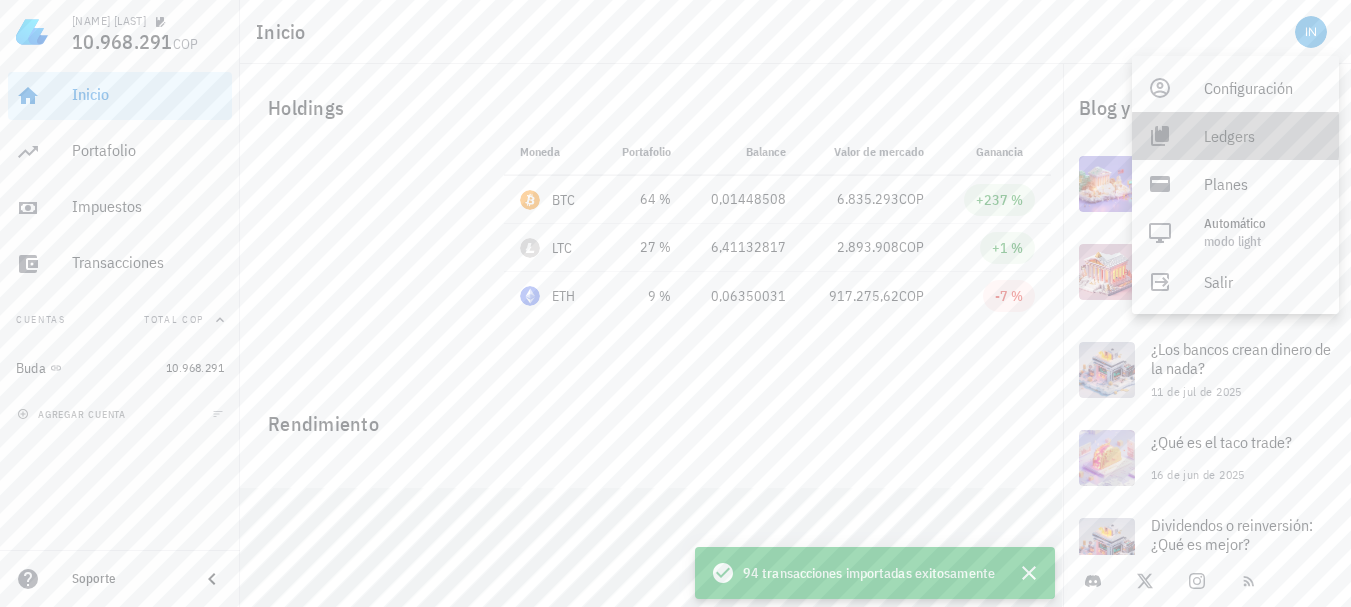 click on "Ledgers" at bounding box center [1263, 136] 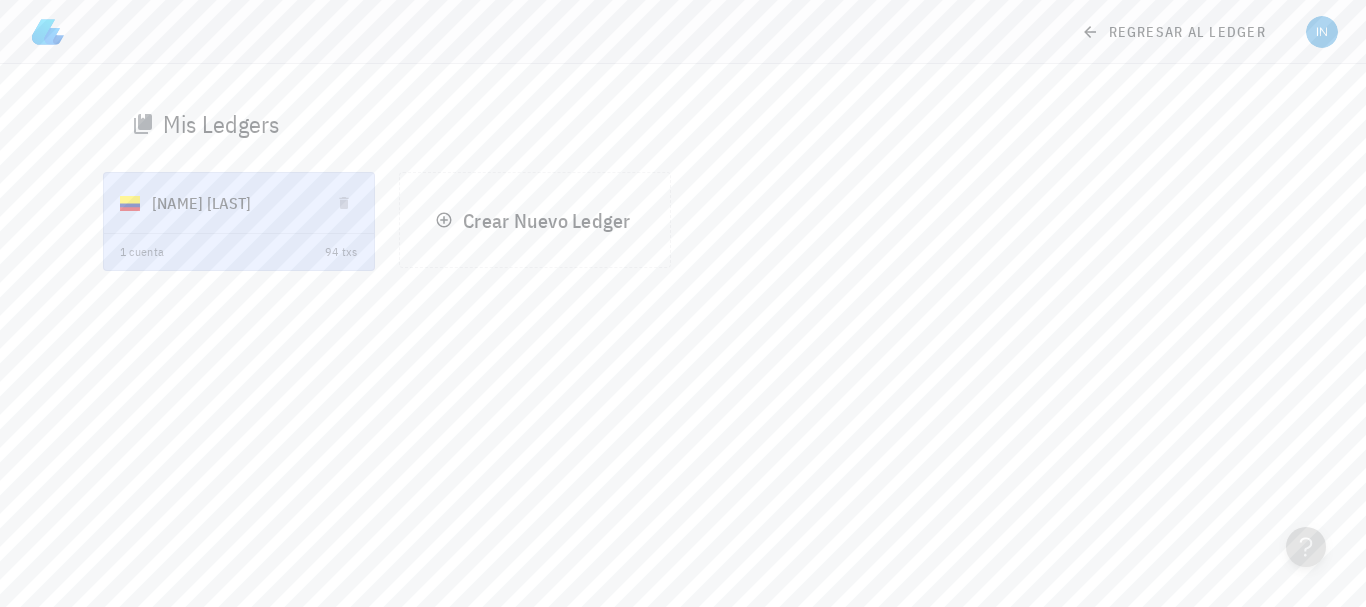 click on "Mis Ledgers
[NAME] [LAST]
1 cuenta
94 txs
Crear Nuevo Ledger" at bounding box center [683, 173] 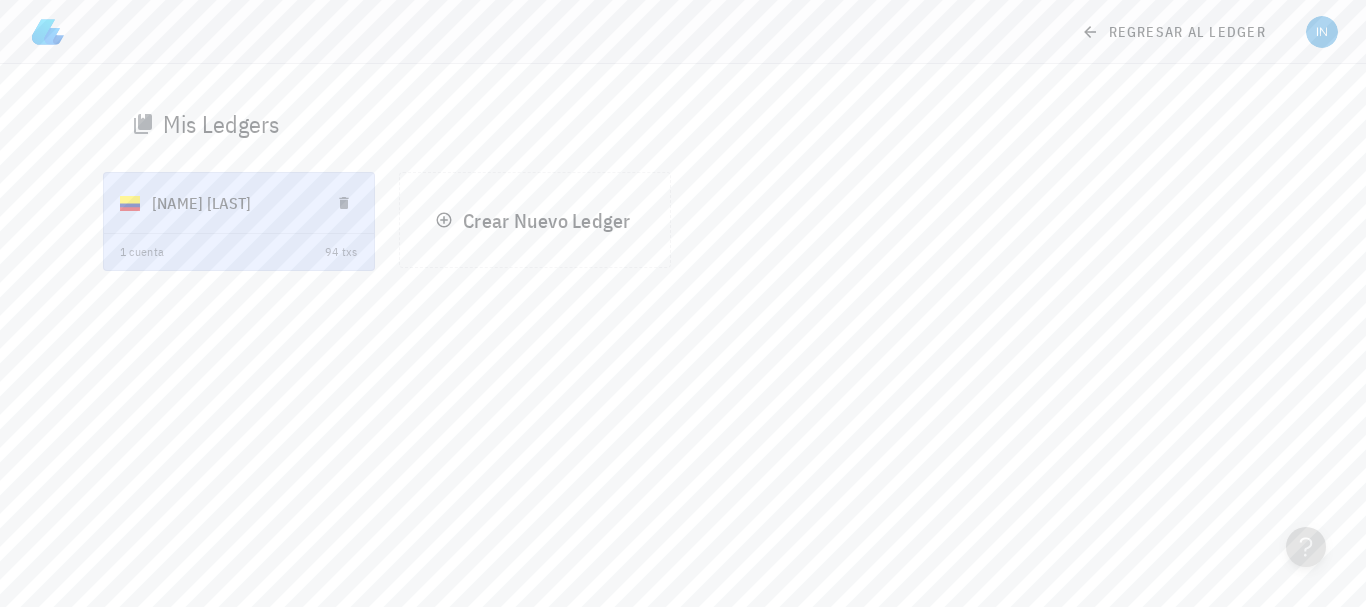 click on "[NAME] [LAST]" at bounding box center [233, 203] 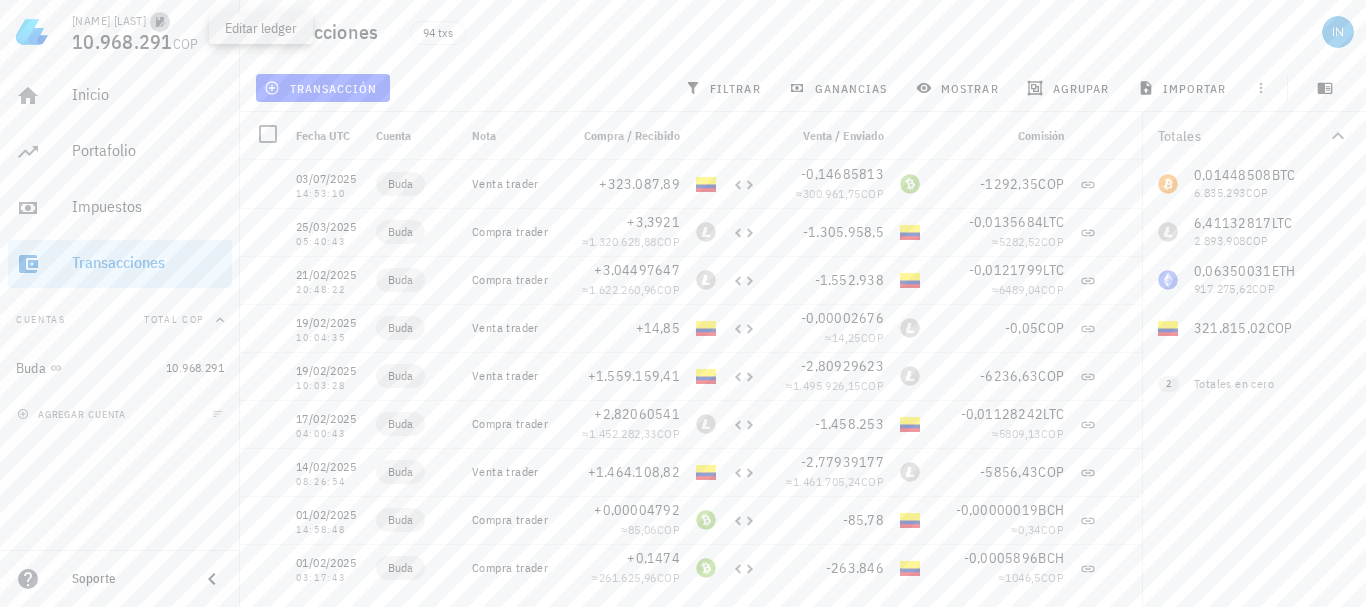 click 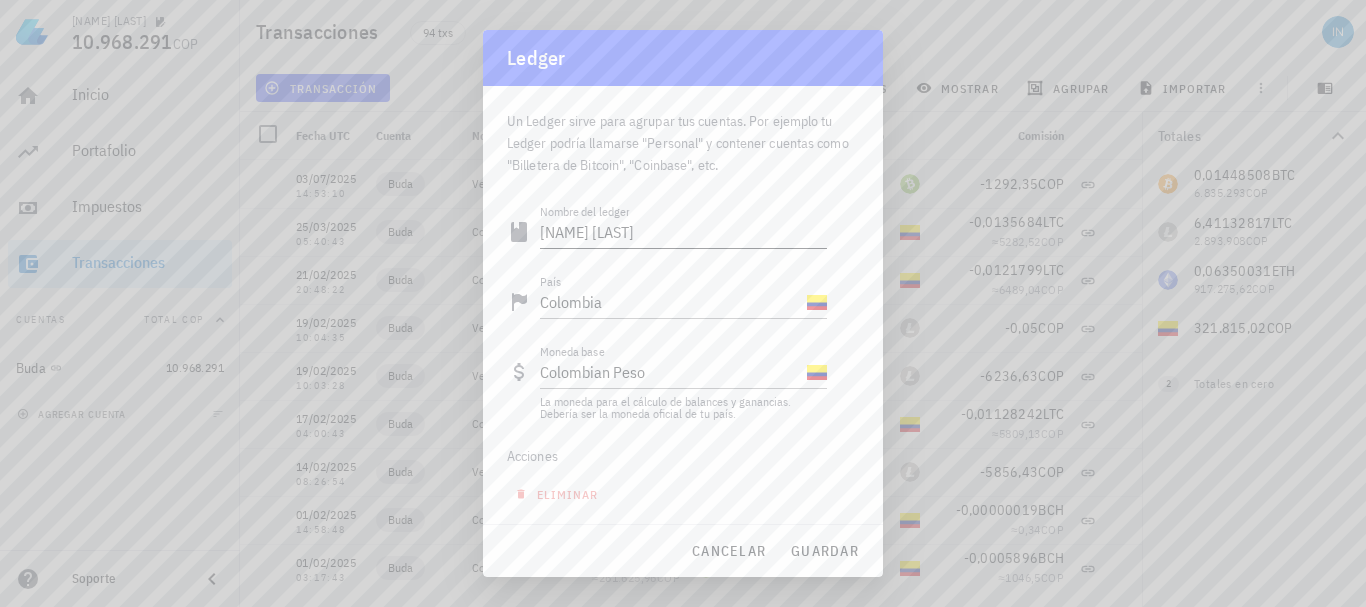 click on "[NAME] [LAST]" at bounding box center (683, 232) 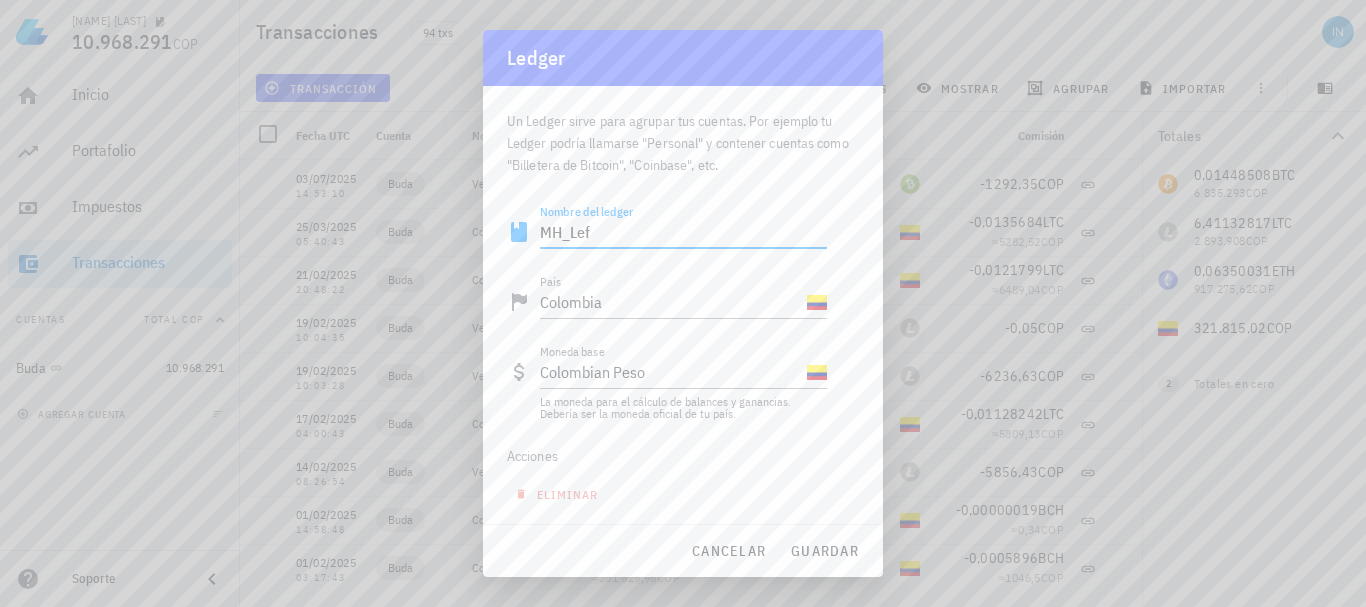 click on "MH_Lef" at bounding box center (683, 232) 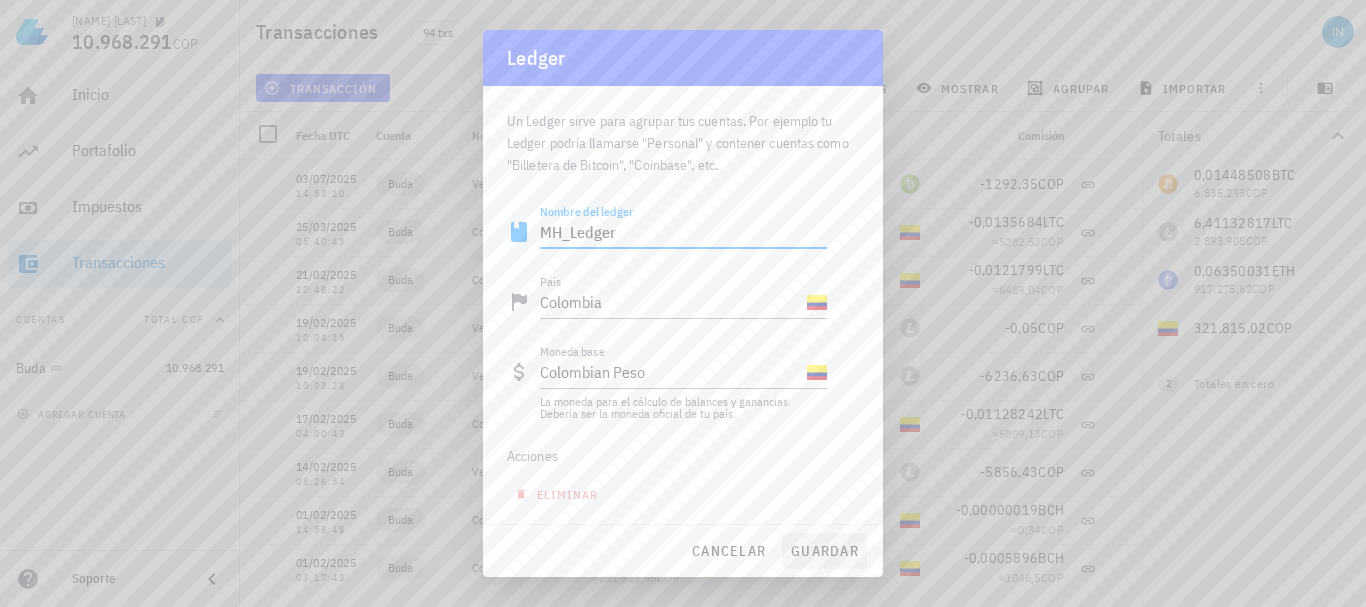 type on "MH_Ledger" 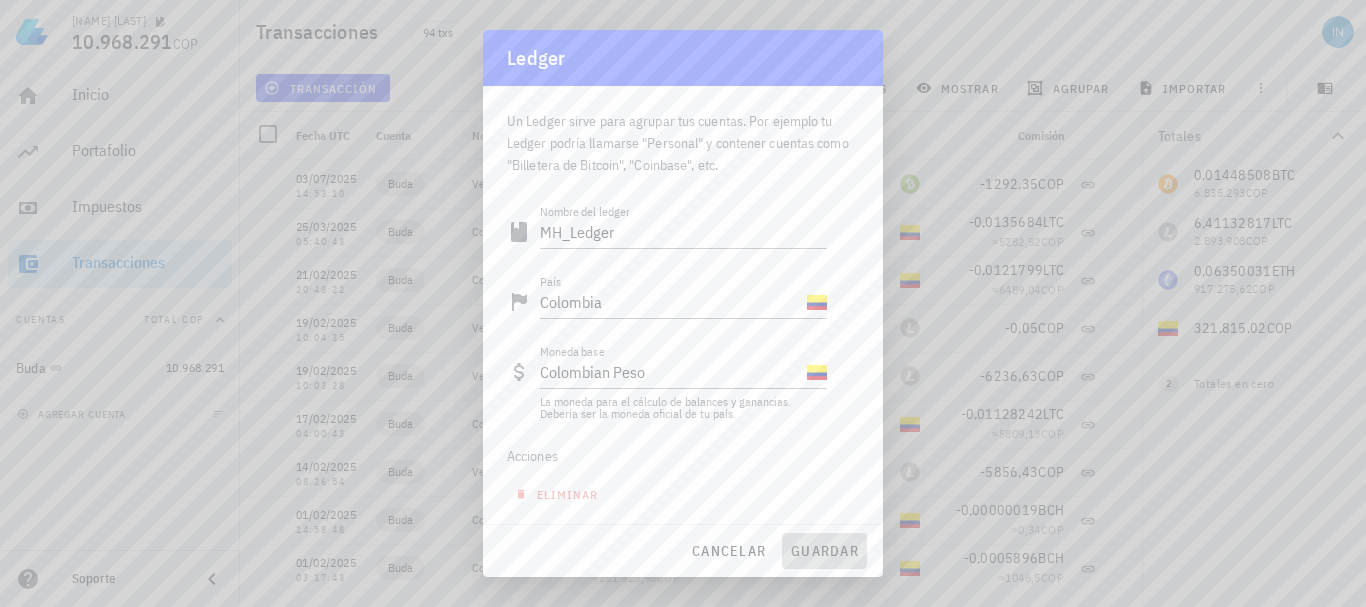 click on "guardar" at bounding box center [824, 551] 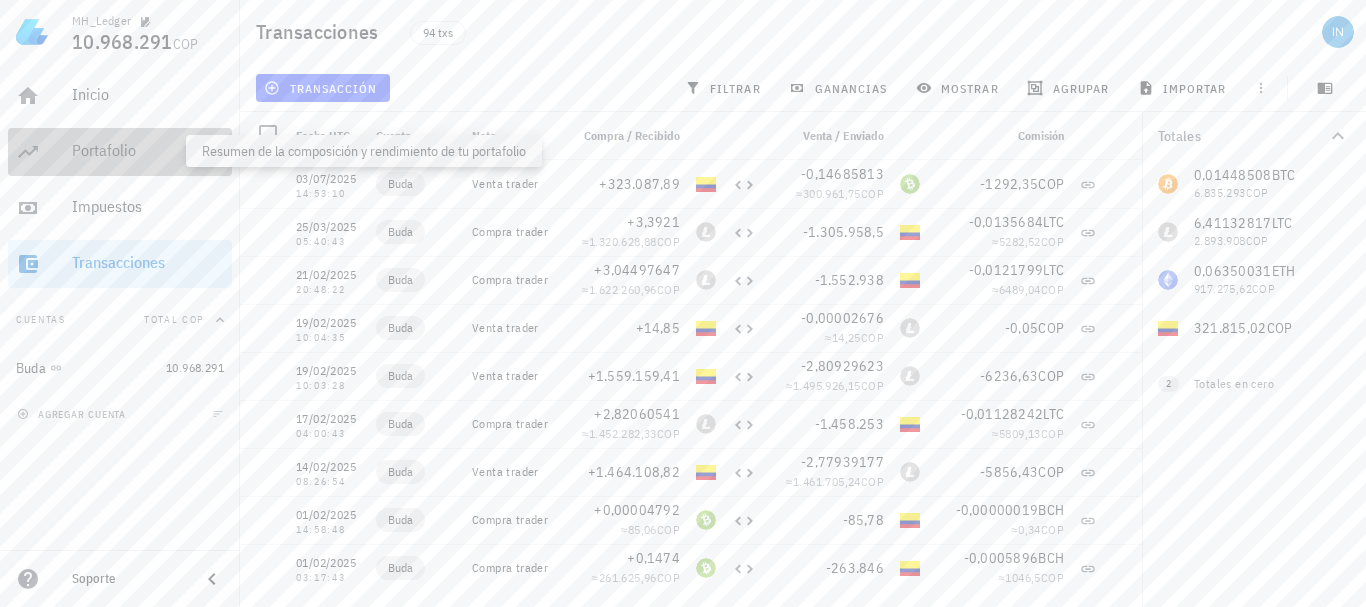 click on "Portafolio" at bounding box center [148, 150] 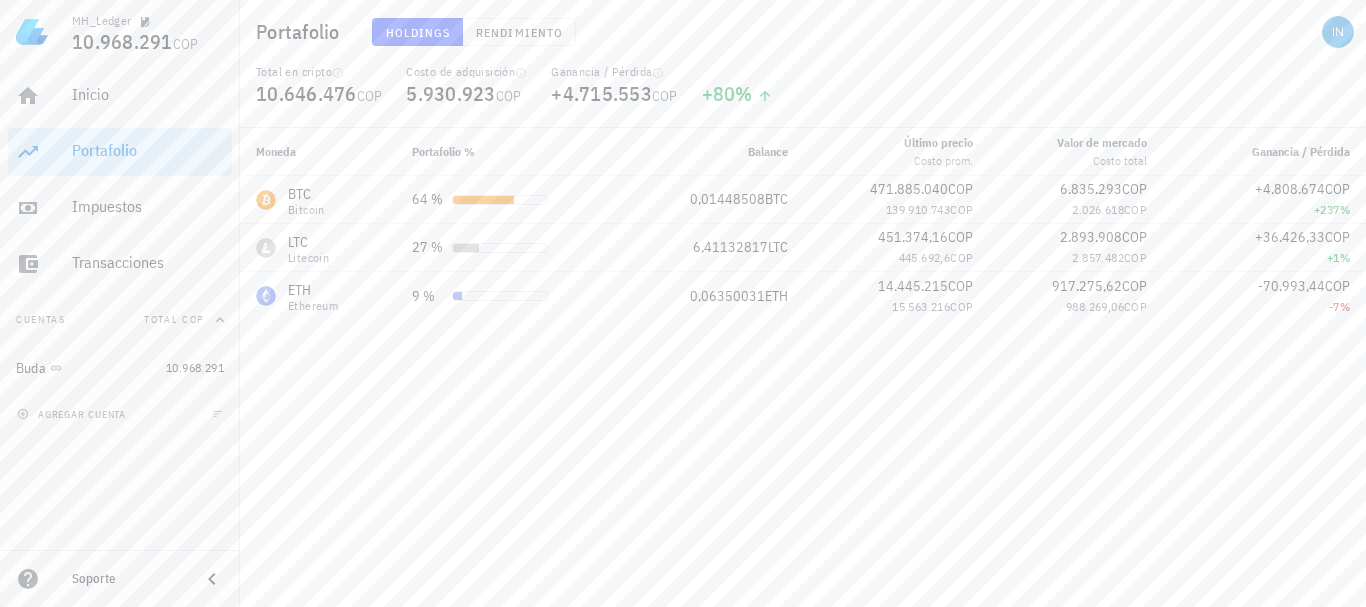 click on "Moneda Portafolio % Balance
Último precio
Costo prom.
Valor de mercado
Costo total
Ganancia / Pérdida
BTC   Bitcoin 64 %   0,01448508  BTC 471.885.040  COP   139.910.743  COP 6.835.293  COP   2.026.618  COP +4.808.674  COP   +237  %     LTC   Litecoin 27 %   6,41132817  LTC 451.374,16  COP   445.692,6  COP 2.893.908  COP   2.857.482  COP +36.426,33  COP   +1  %     ETH   Ethereum 9 %   0,06350031  ETH 14.445.215  COP   15.563.216  COP 917.275,62  COP   988.269,06  COP -70.993,44  COP   -7  %" at bounding box center [803, 367] 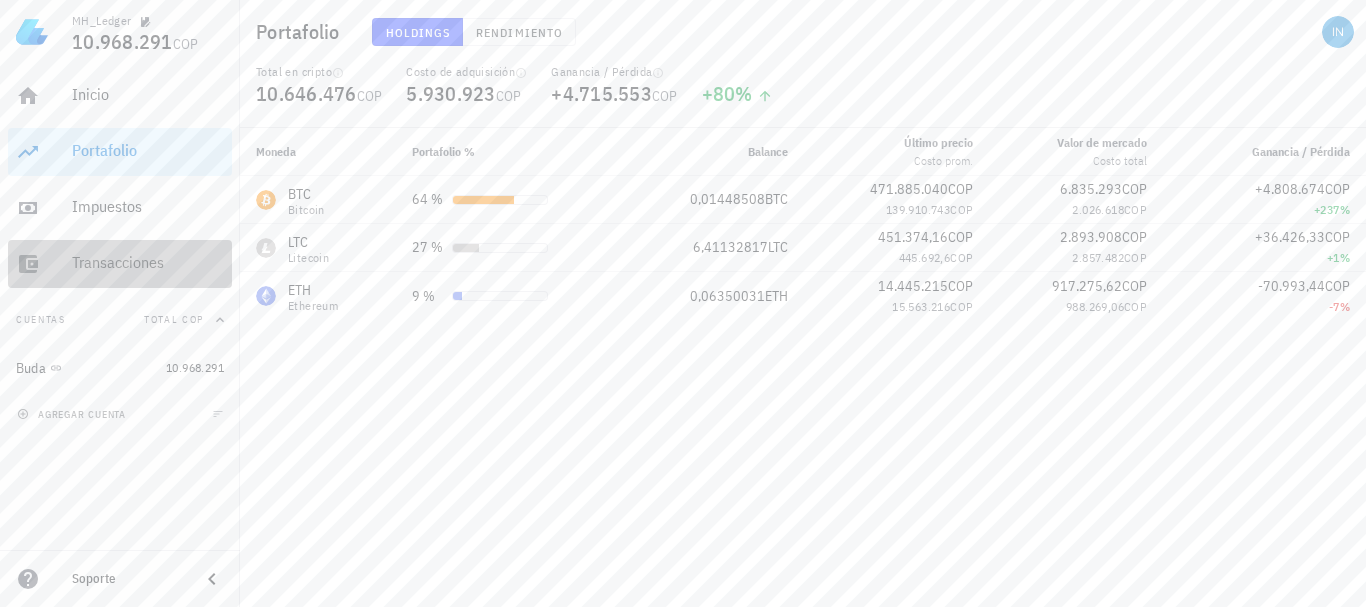click on "Transacciones" at bounding box center (148, 263) 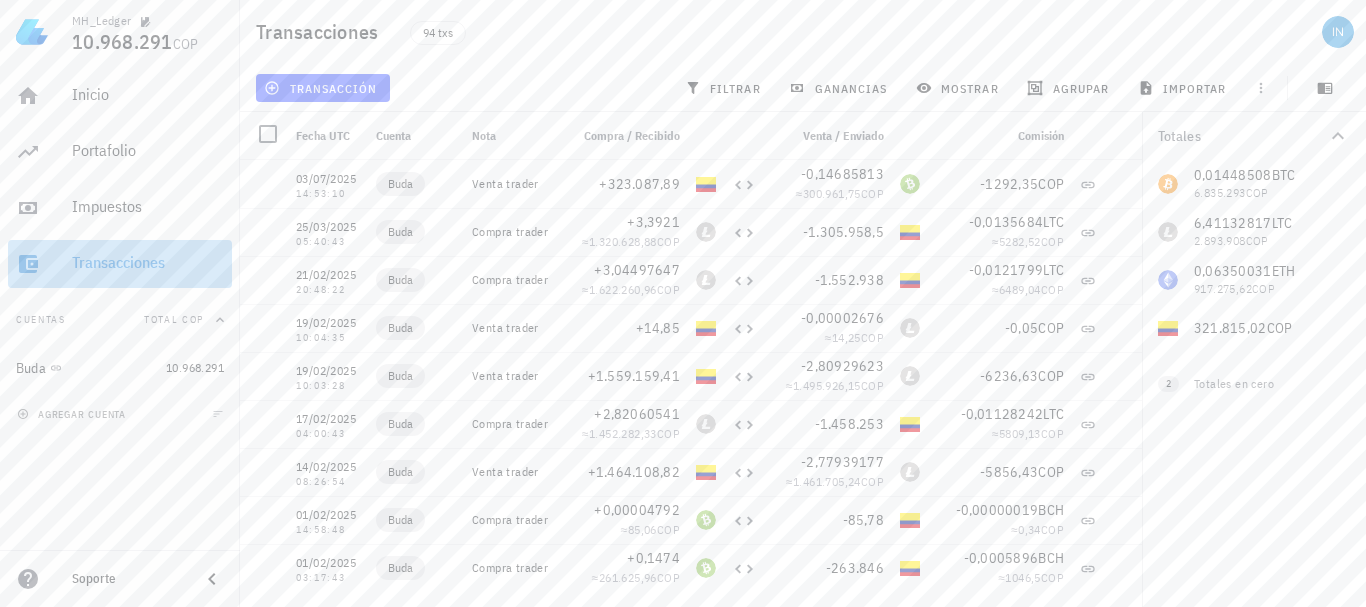 click on "Transacciones" at bounding box center (148, 263) 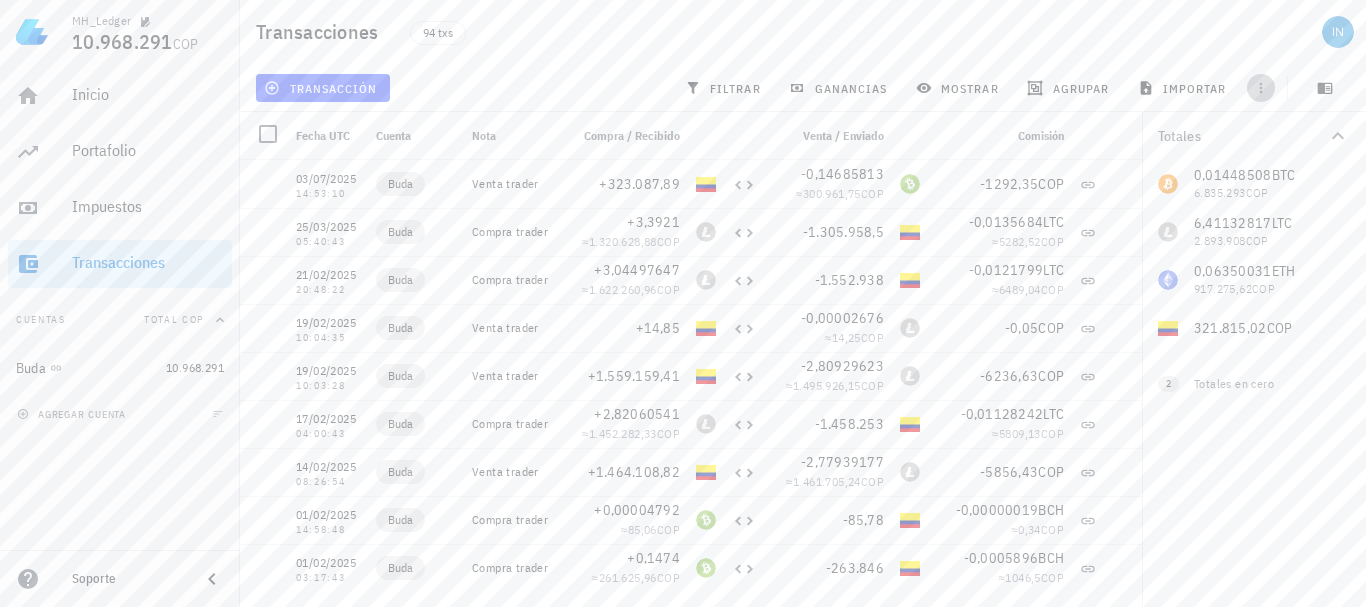 click at bounding box center [1261, 88] 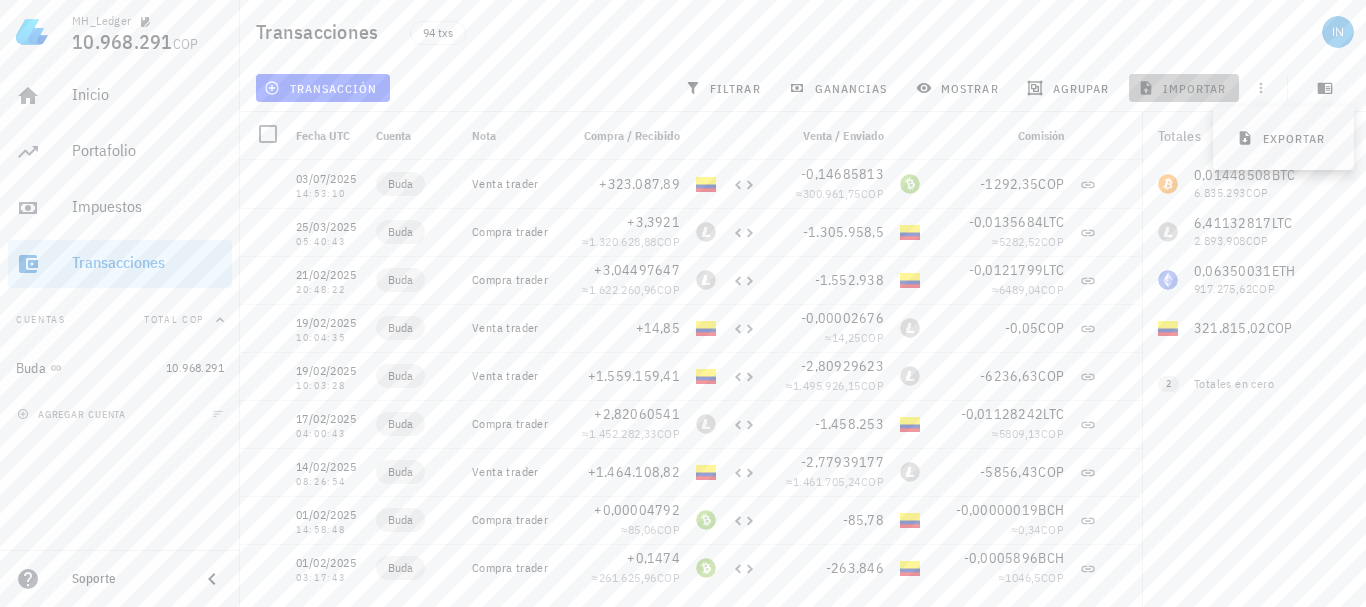click on "importar" at bounding box center [1184, 88] 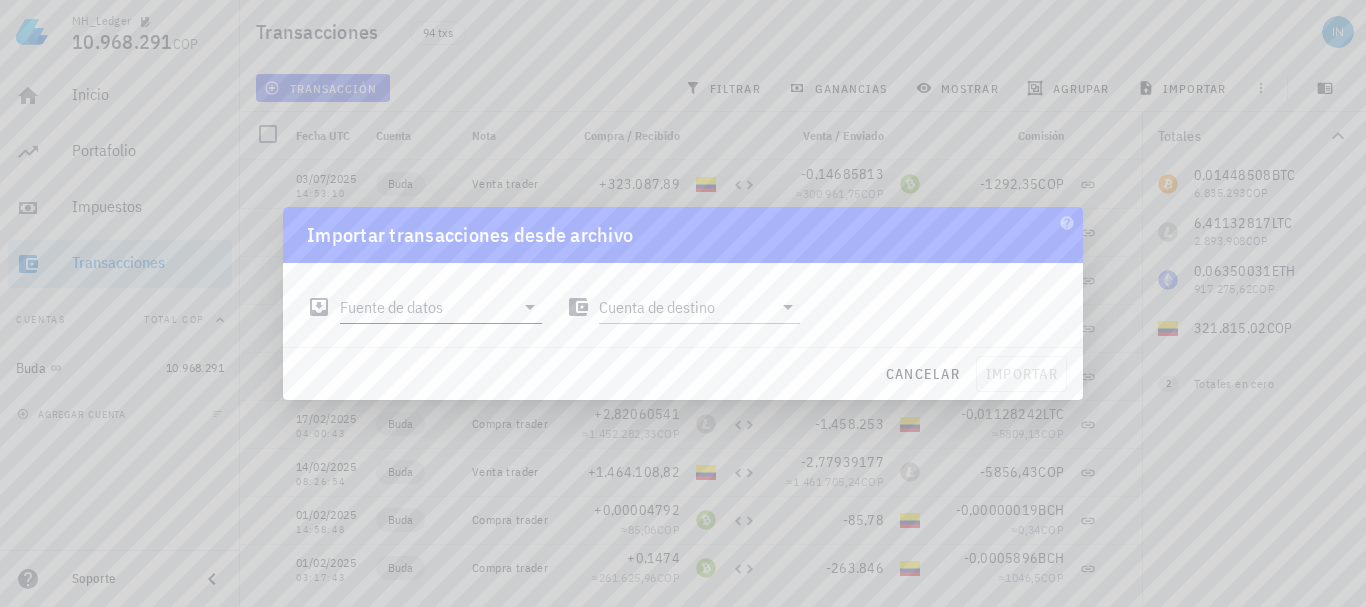 click at bounding box center (528, 307) 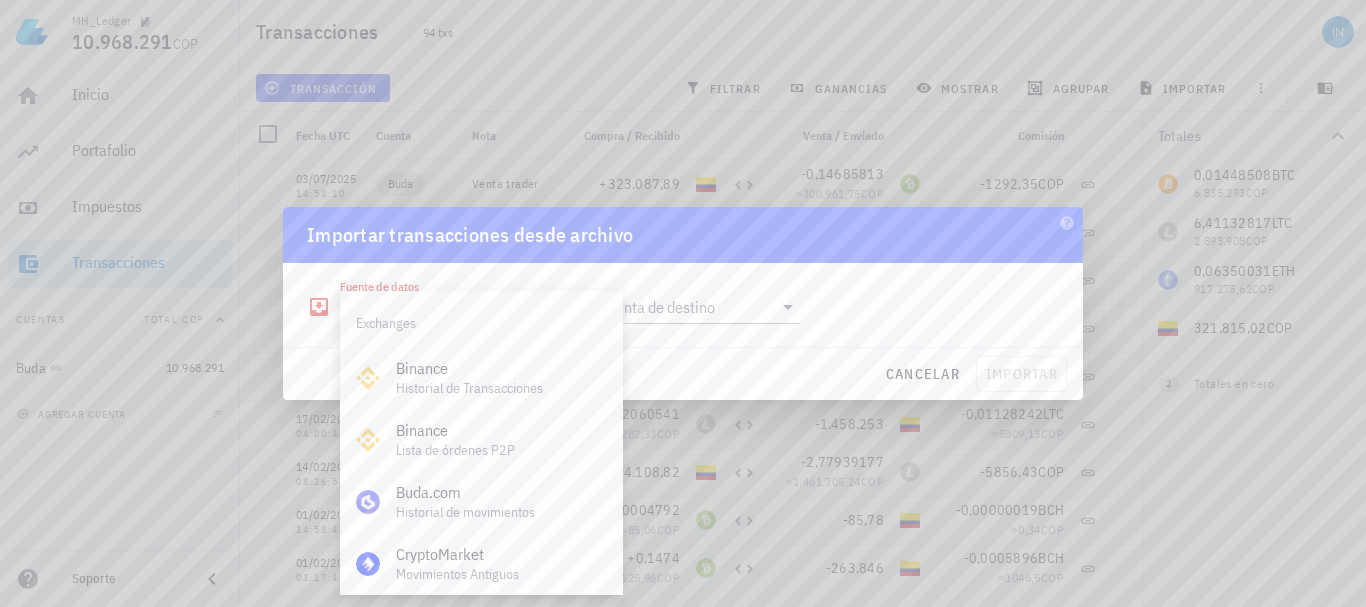 click on "Importar transacciones desde archivo" at bounding box center [683, 235] 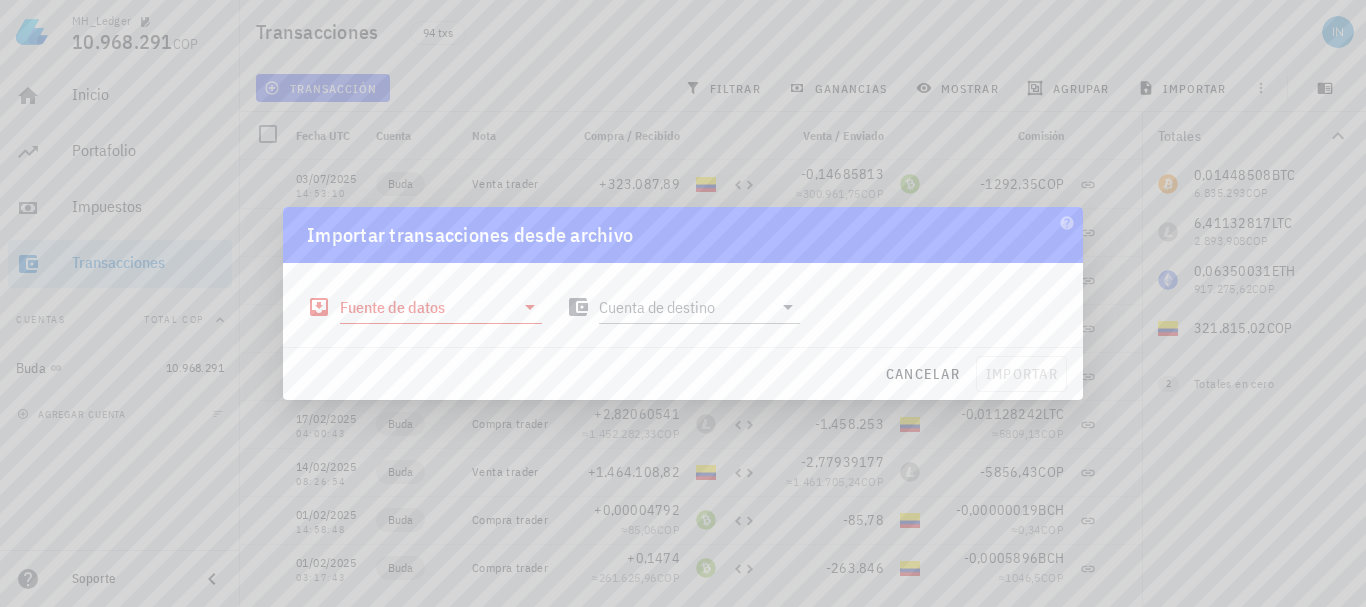 click 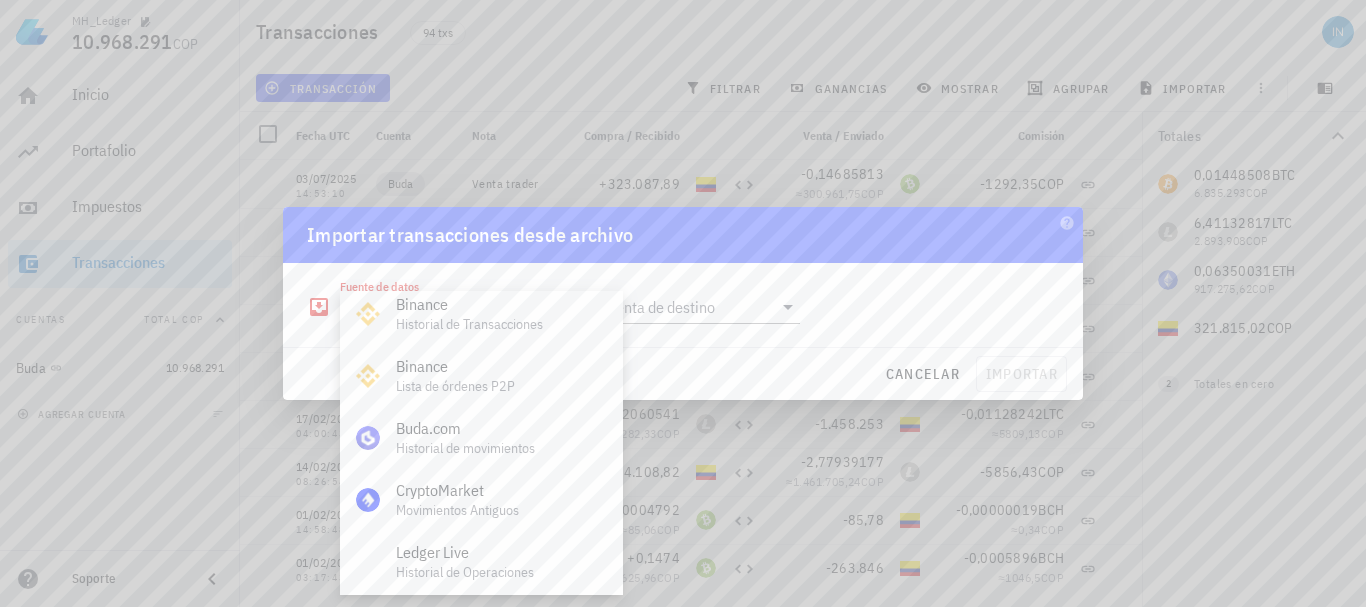 scroll, scrollTop: 67, scrollLeft: 0, axis: vertical 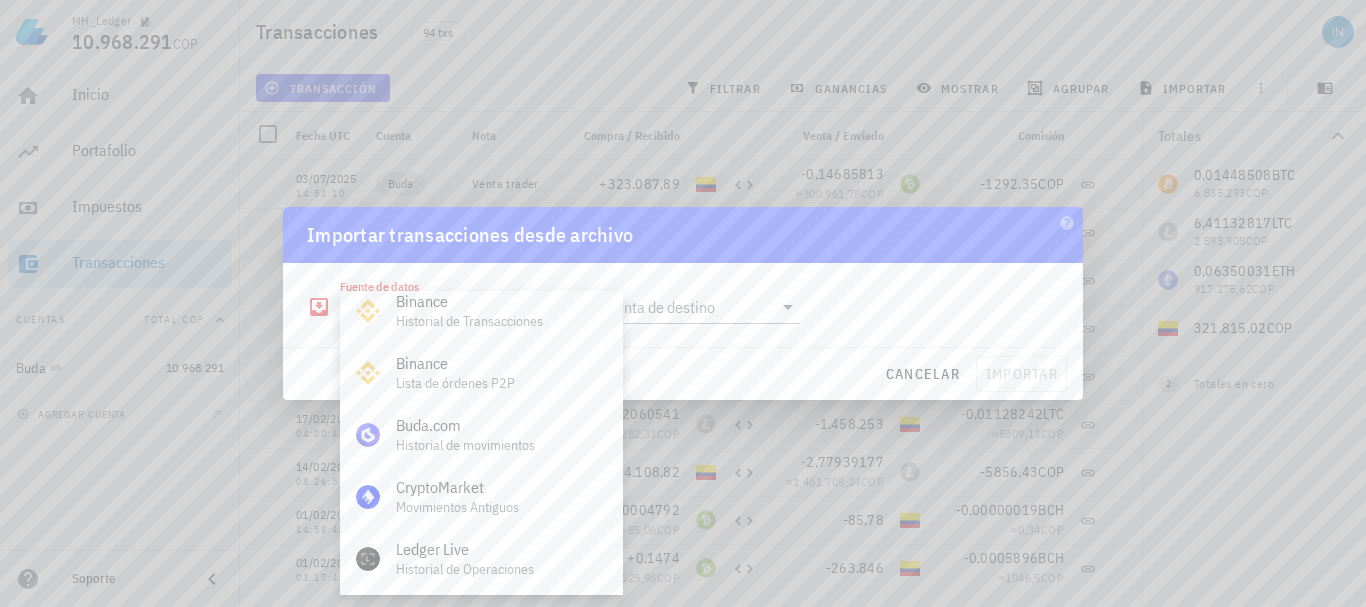 click on "Fuente de datos   Cuenta de destino" at bounding box center [683, 305] 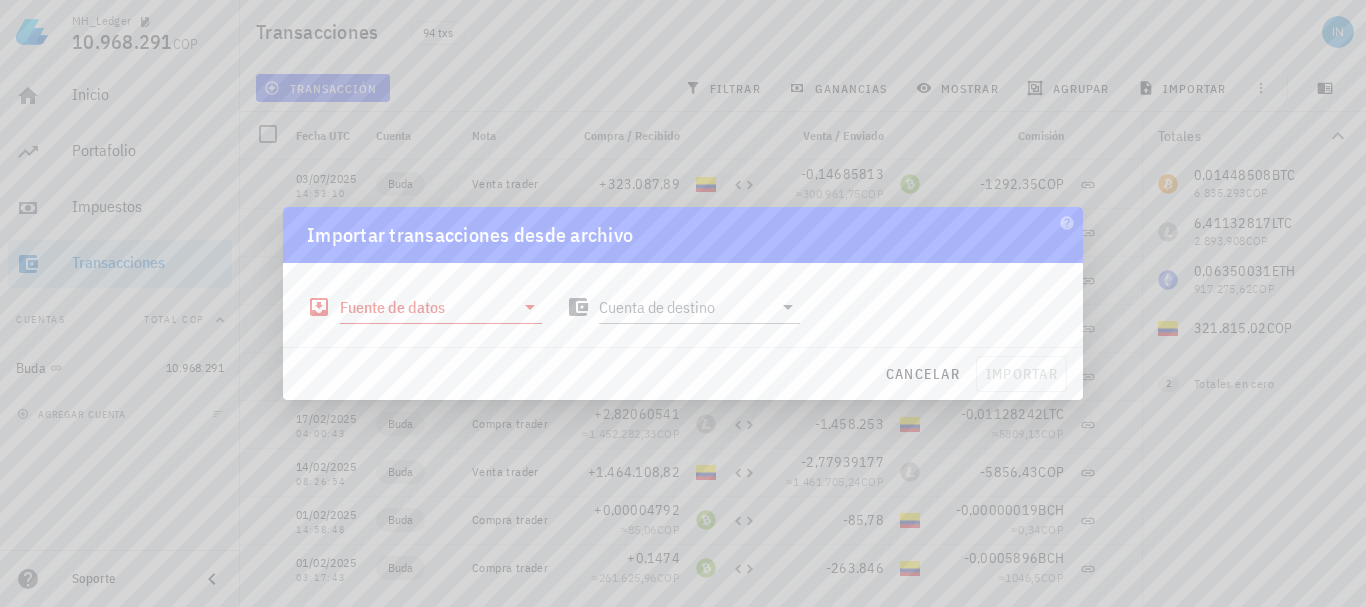 click on "Fuente de datos   Cuenta de destino" at bounding box center (683, 305) 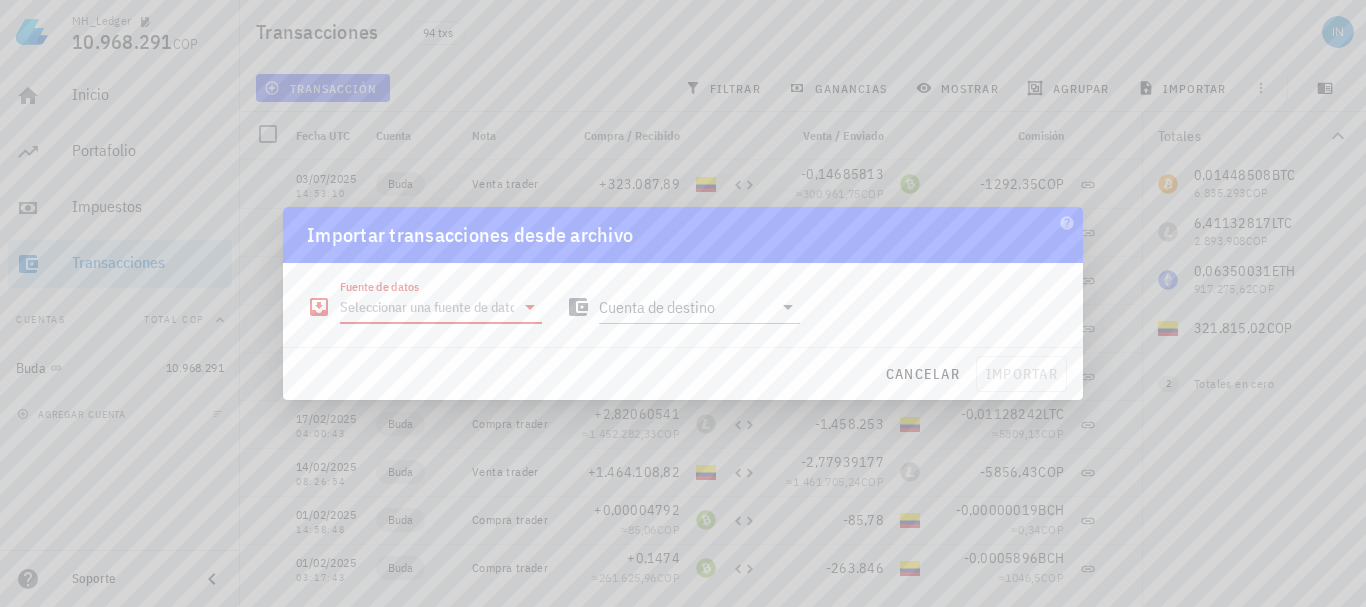 click 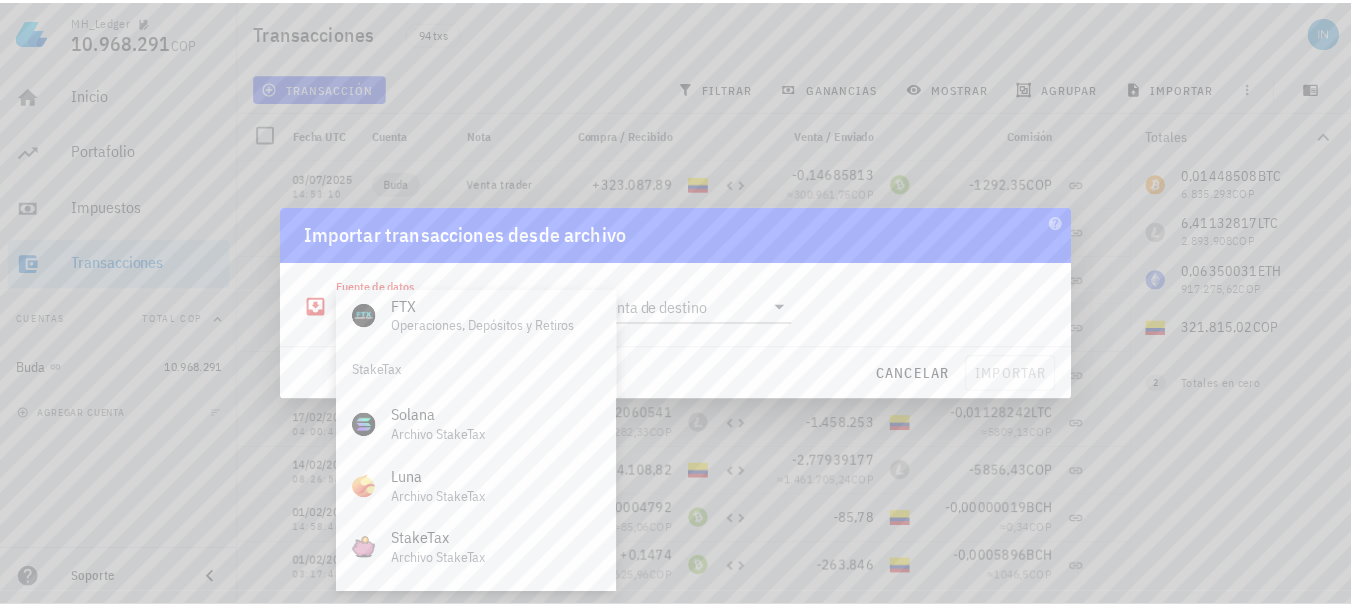 scroll, scrollTop: 834, scrollLeft: 0, axis: vertical 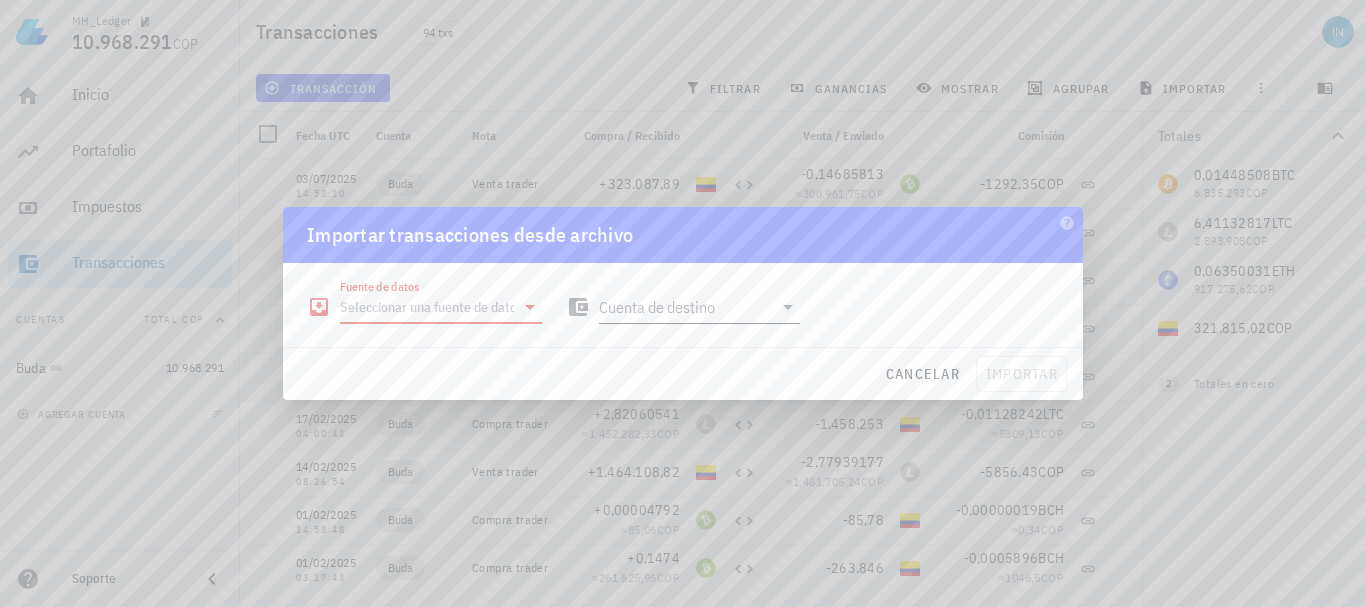 click at bounding box center [786, 307] 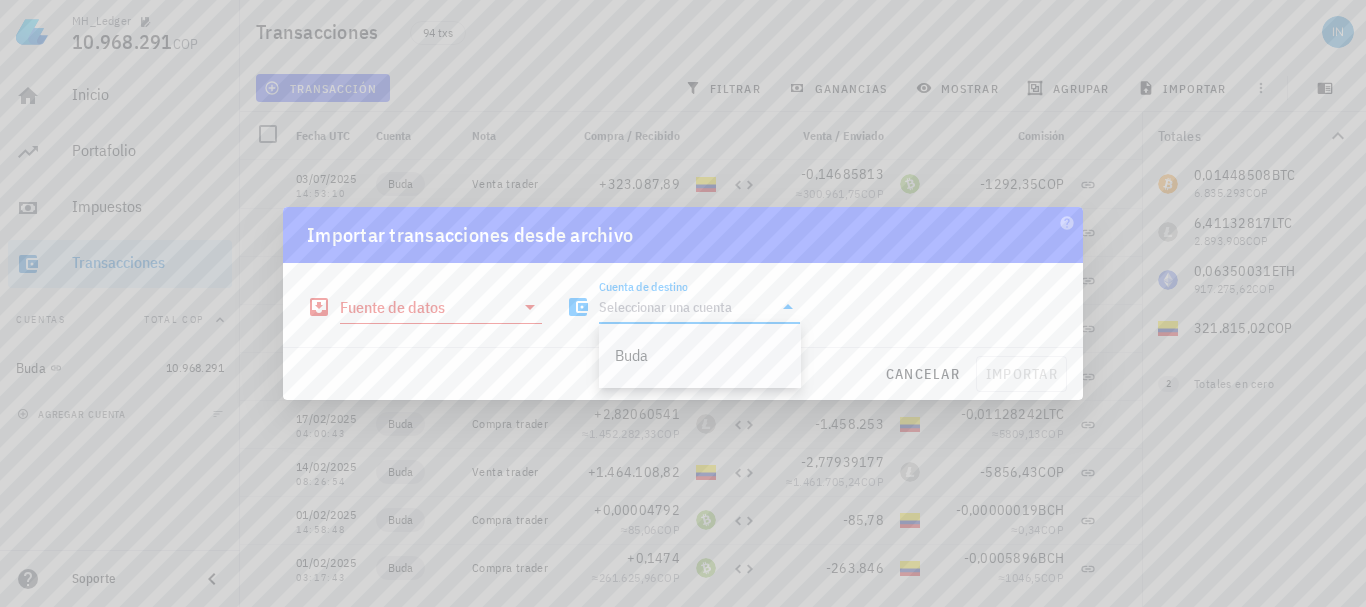 click 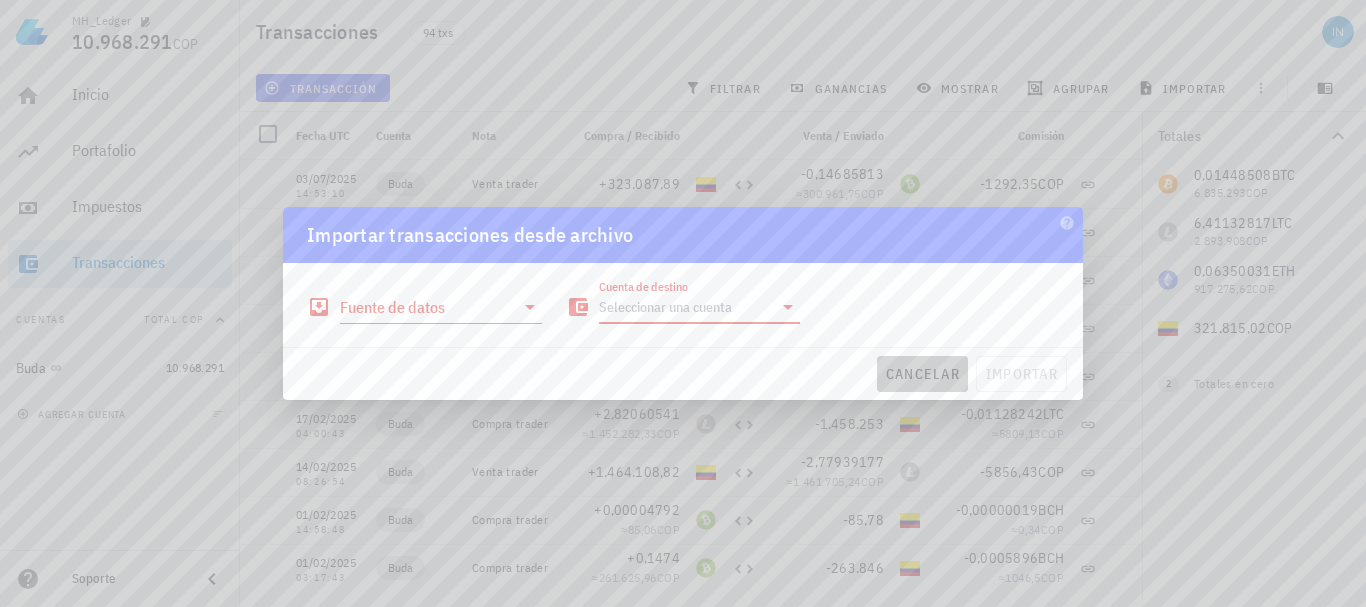 click on "cancelar" at bounding box center [922, 374] 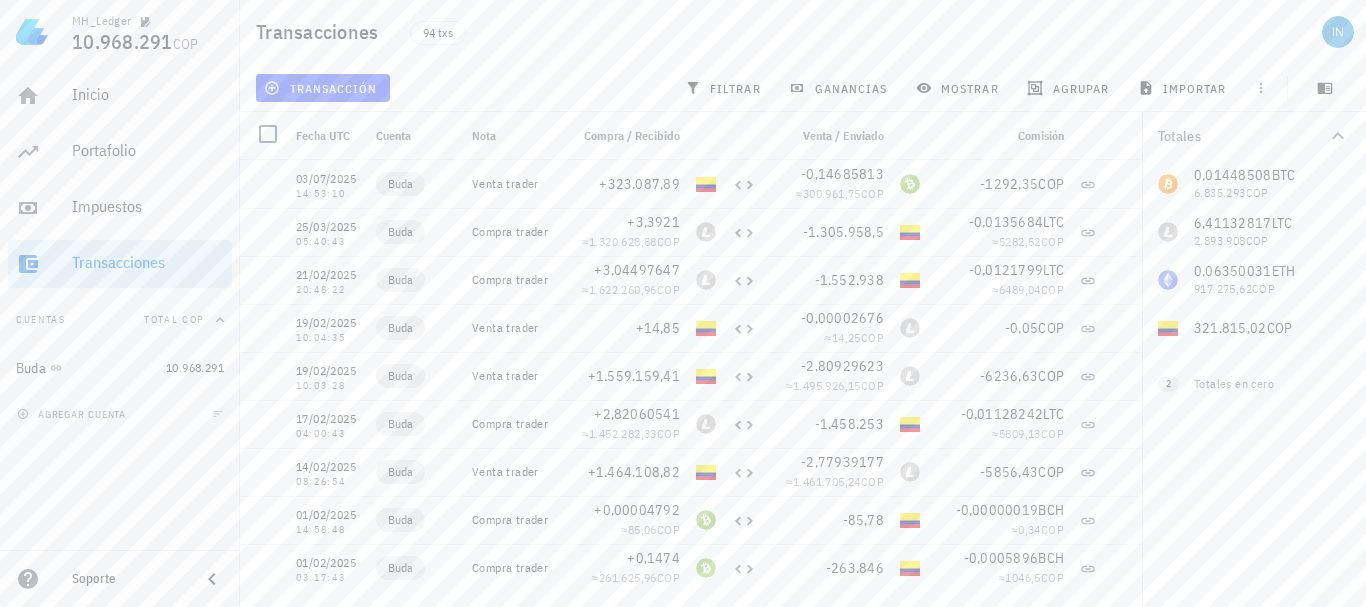 click on "Totales
0,01448508  BTC   6.835.293  COP     6,41132817  LTC   2.893.908  COP     0,06350031  ETH   917.275,62  COP     321.815,02  COP       0  BCH   0  COP     0  USDC   0  COP
2
Totales en cero" at bounding box center (1254, 359) 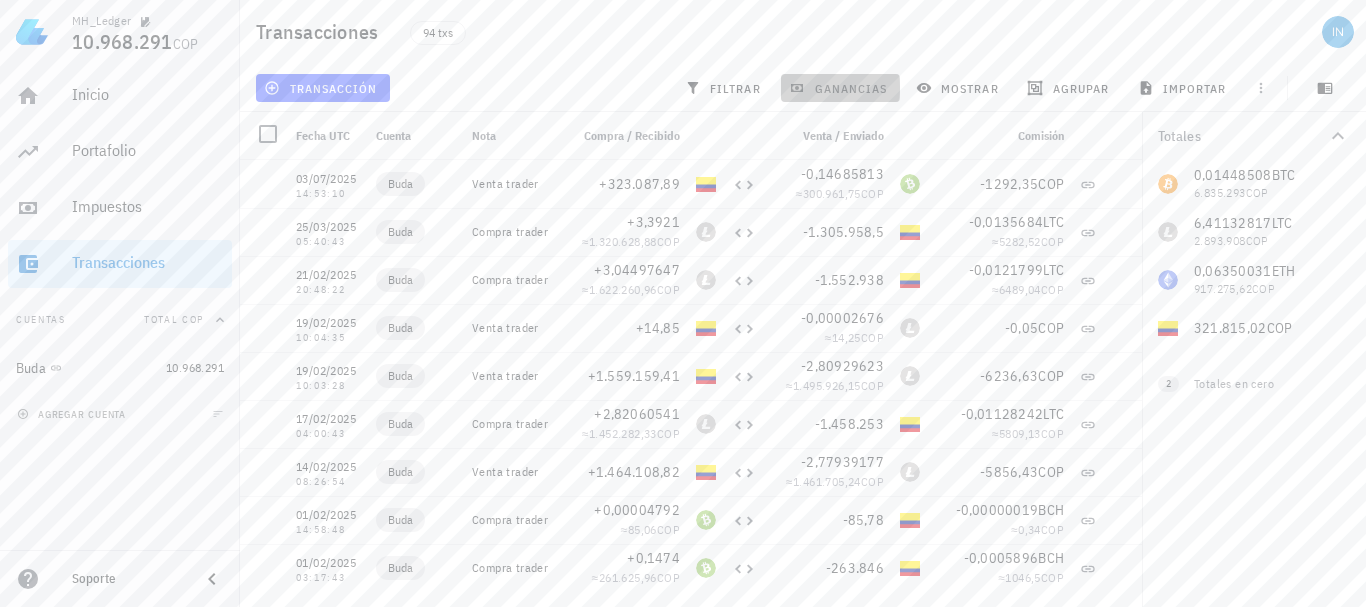 click on "ganancias" at bounding box center [840, 88] 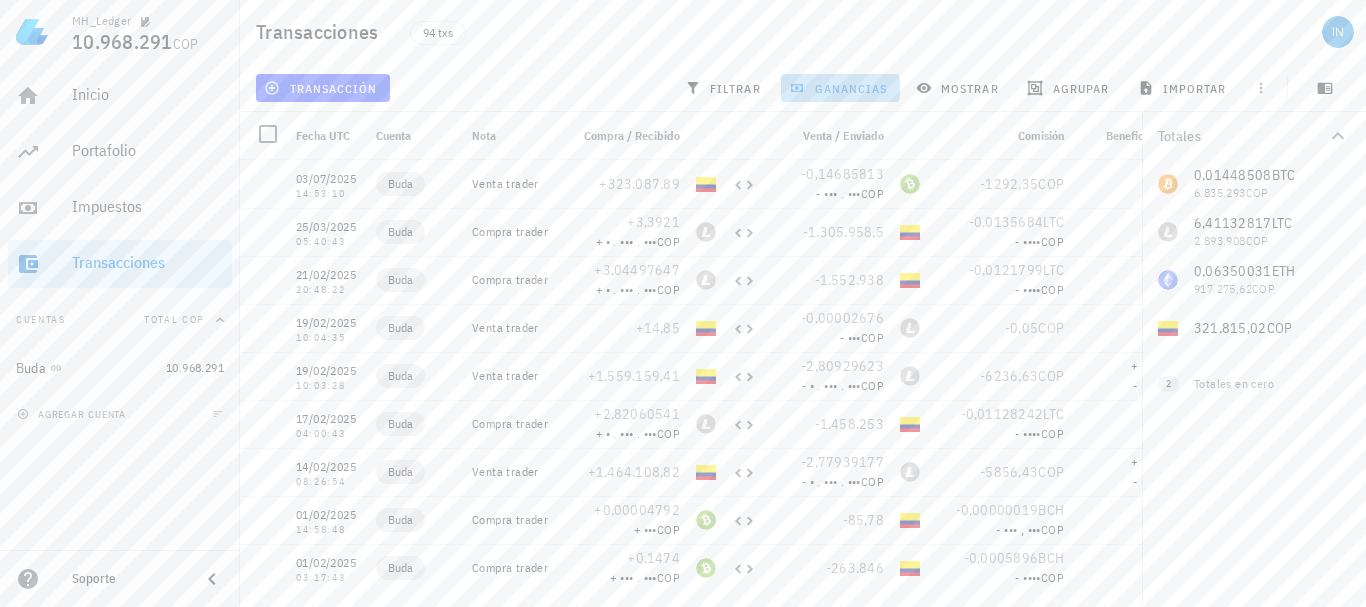click on "ganancias" at bounding box center (840, 88) 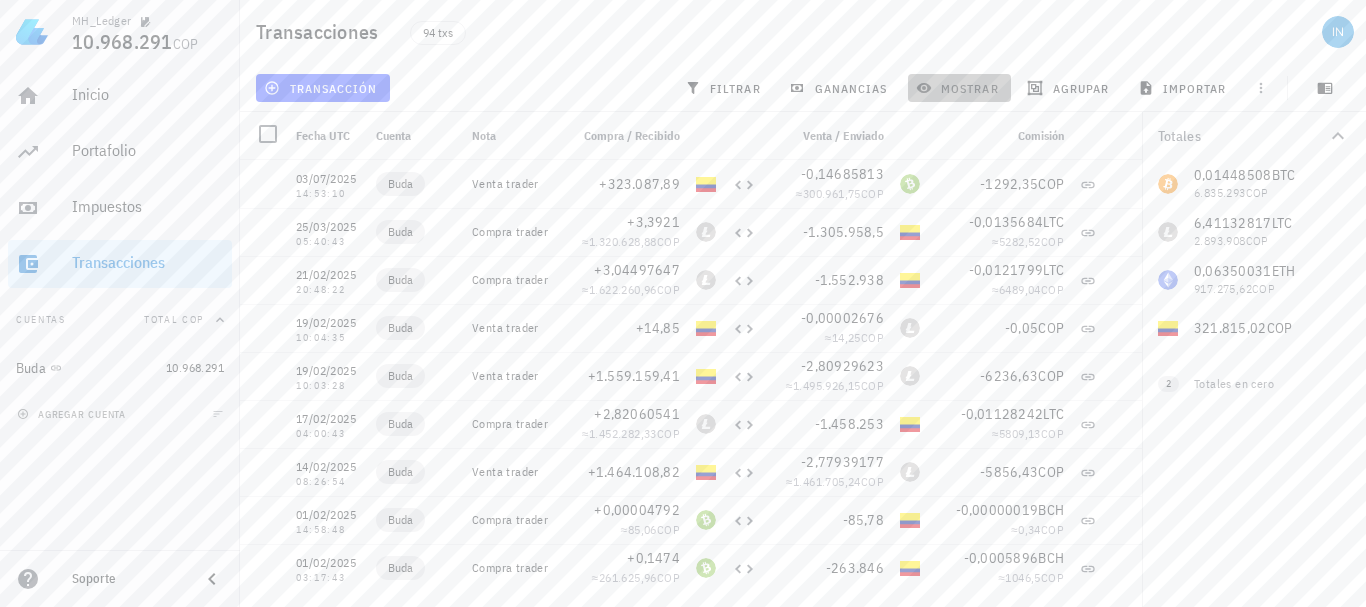drag, startPoint x: 985, startPoint y: 88, endPoint x: 1004, endPoint y: 87, distance: 19.026299 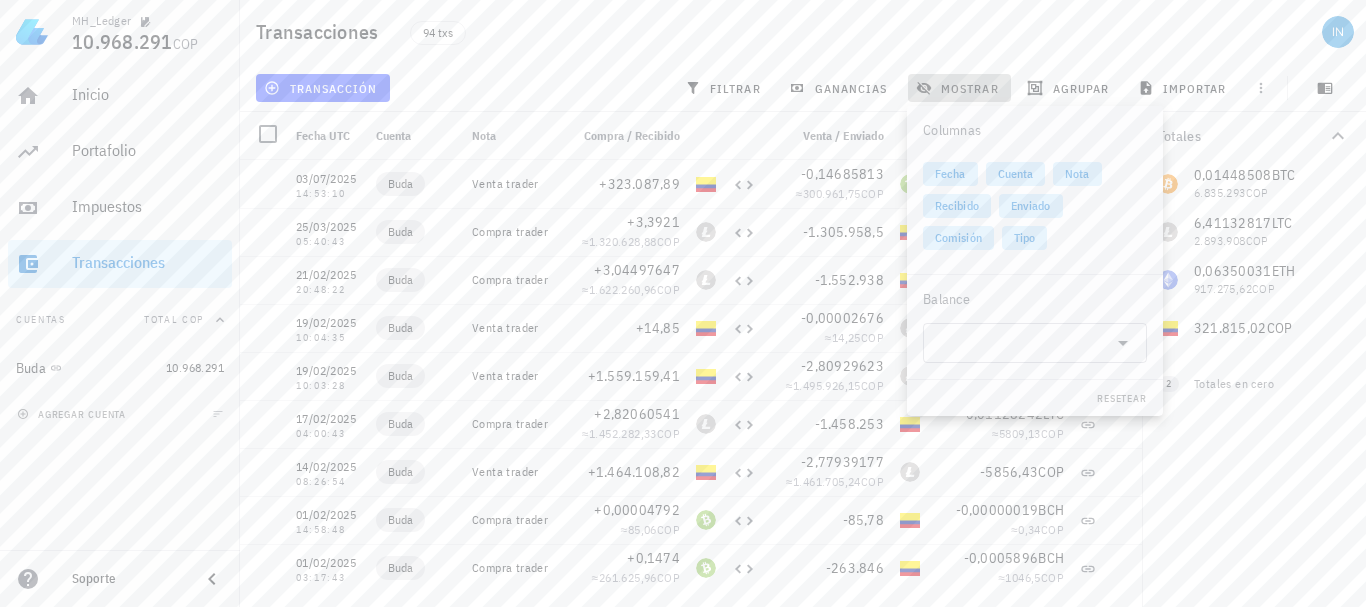 click on "mostrar" at bounding box center (959, 88) 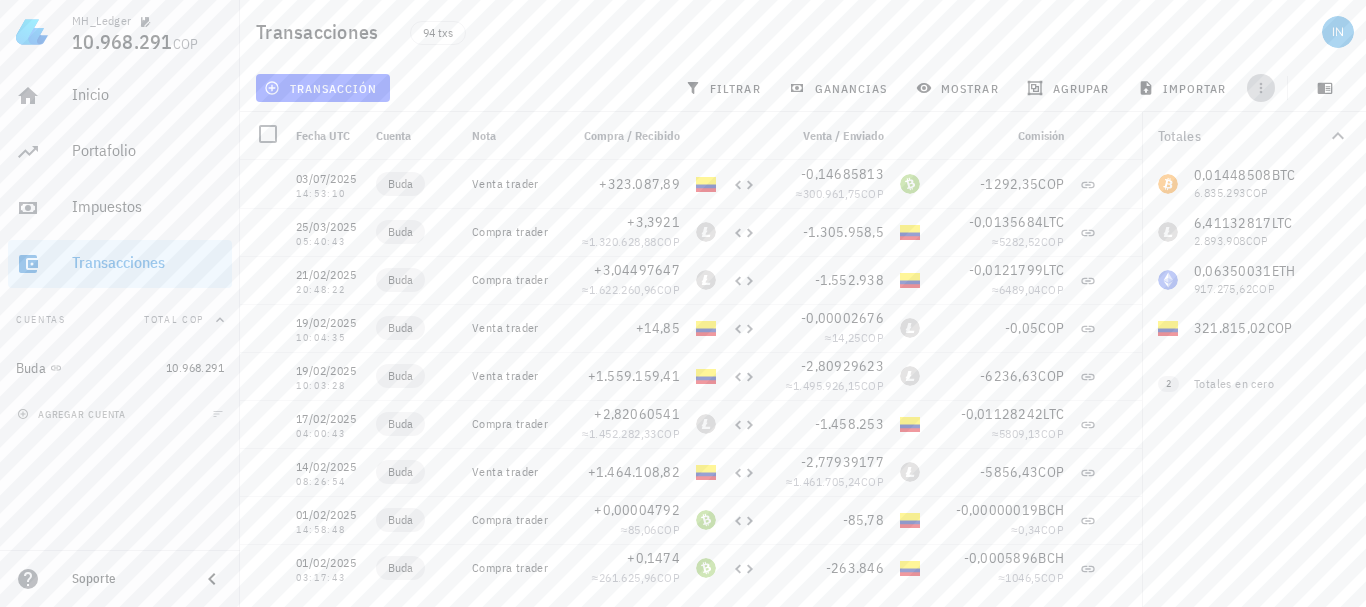 click at bounding box center (1261, 88) 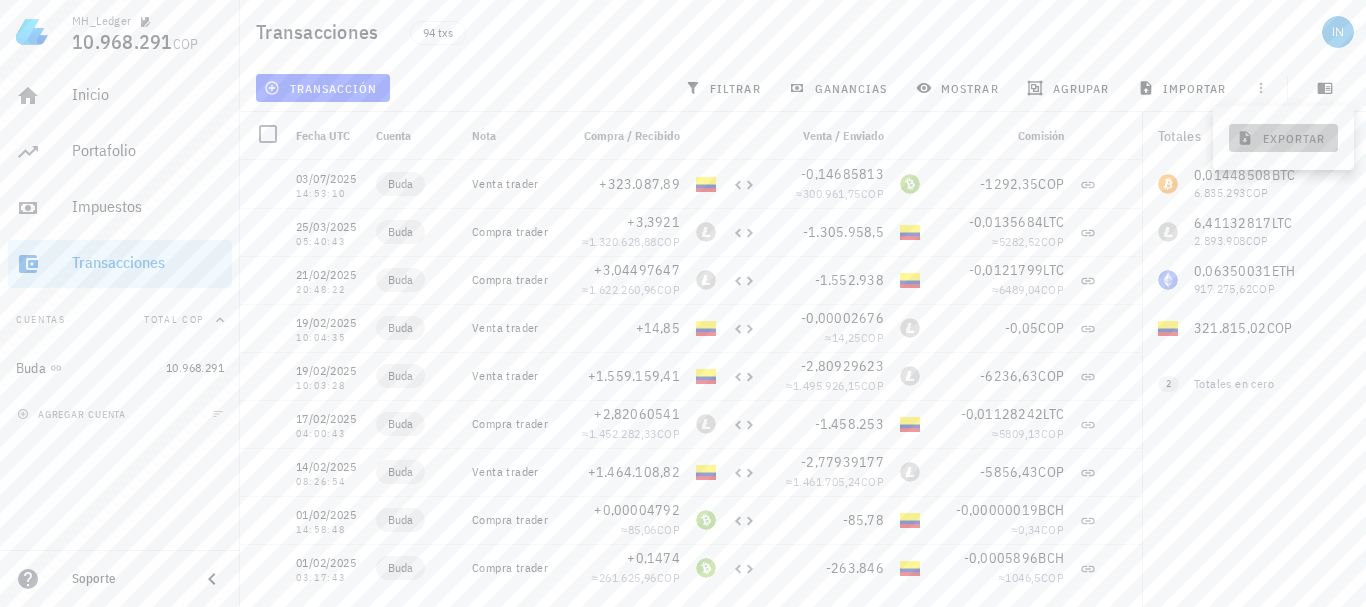 click on "exportar" at bounding box center (1283, 138) 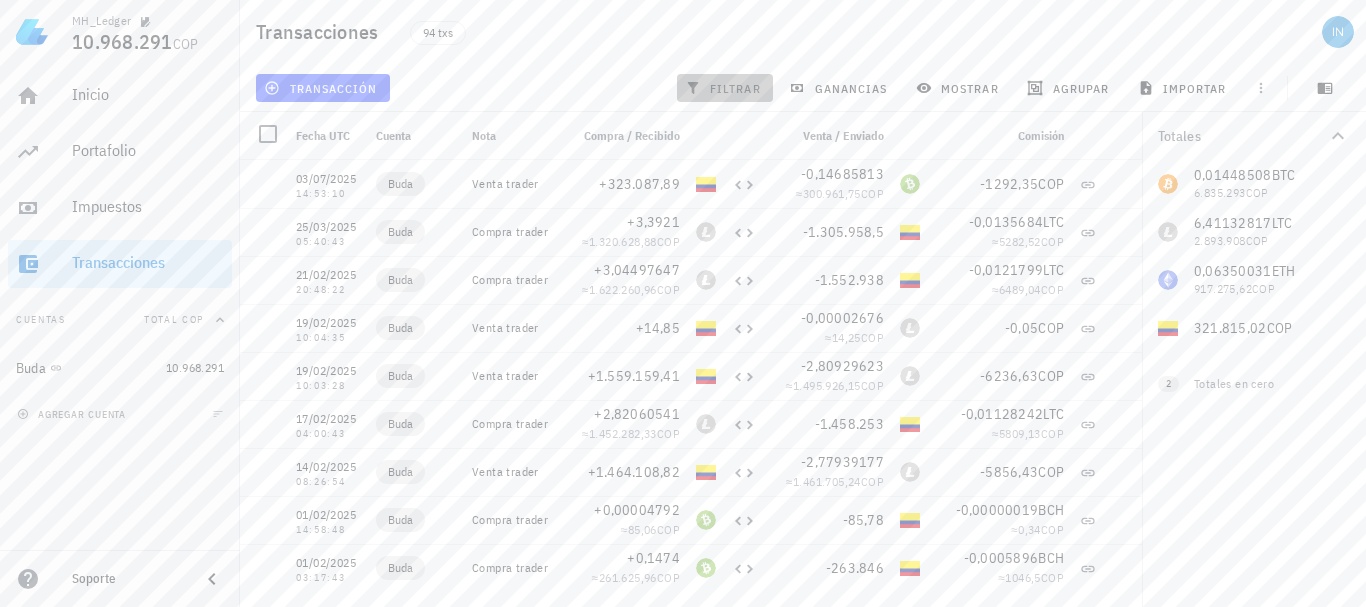 drag, startPoint x: 740, startPoint y: 86, endPoint x: 716, endPoint y: 91, distance: 24.5153 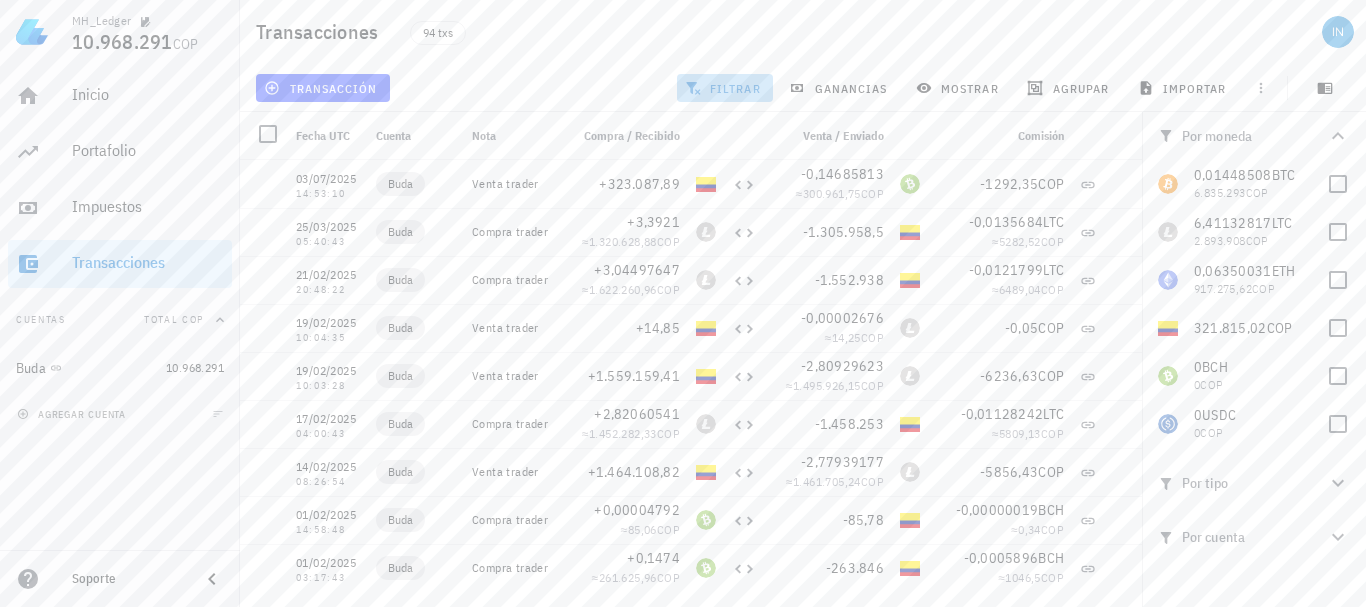 click on "filtrar" at bounding box center [725, 88] 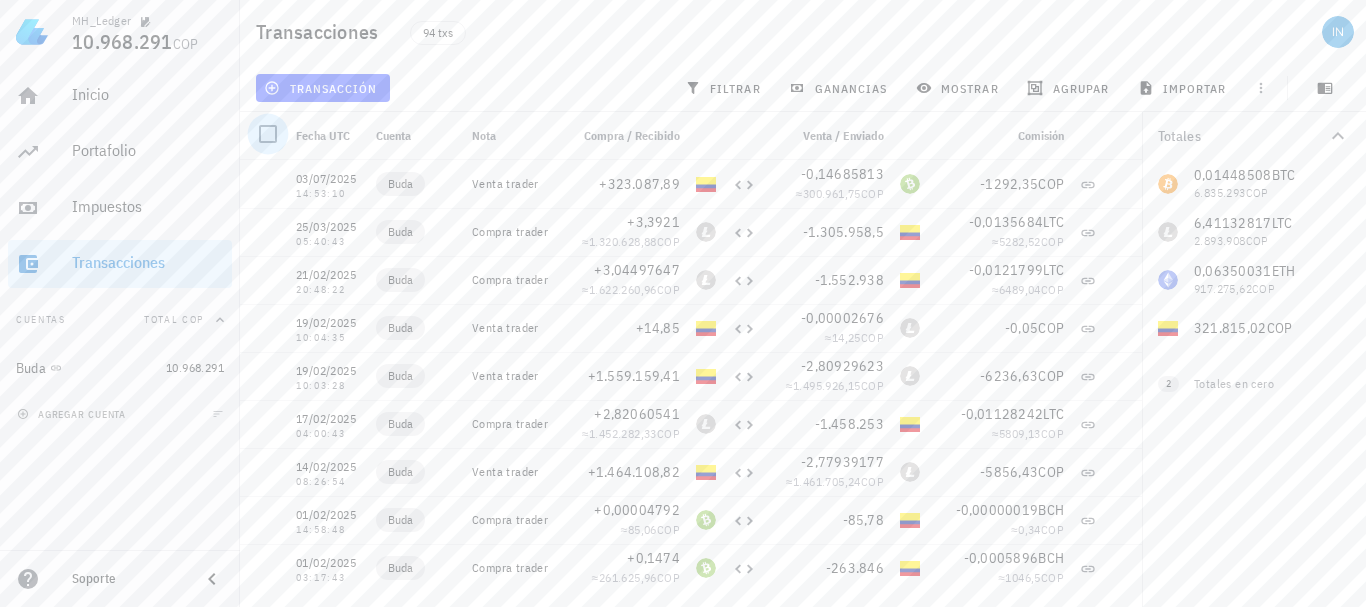 click at bounding box center (268, 134) 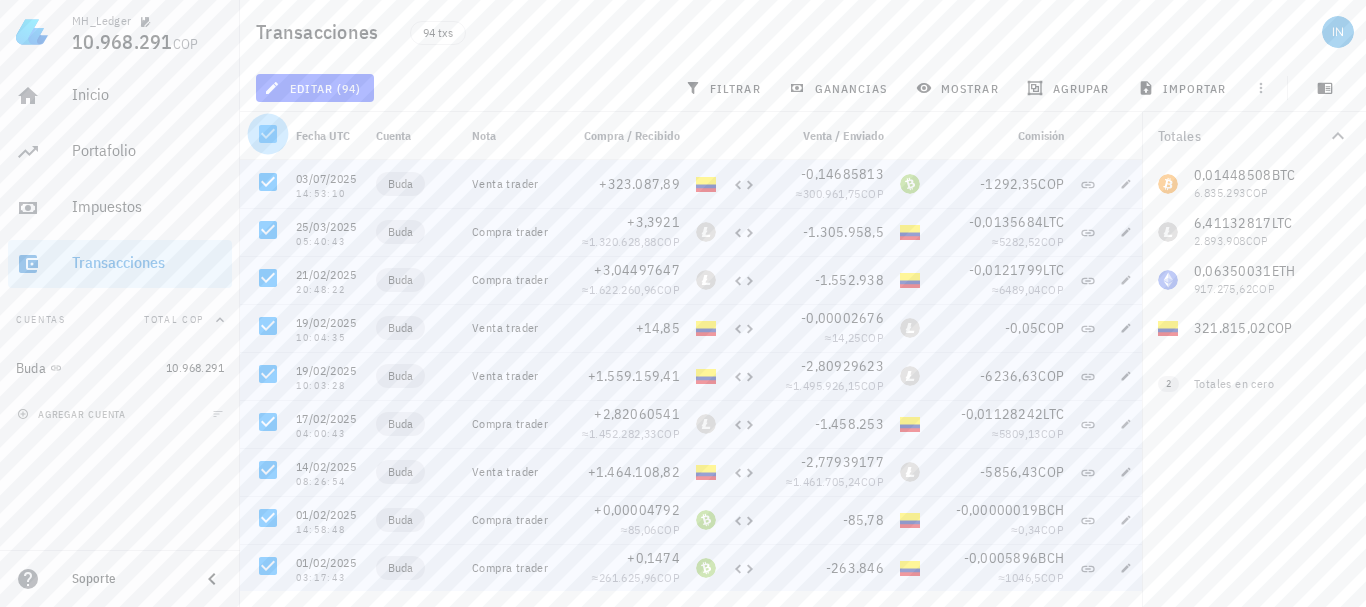 click at bounding box center [268, 134] 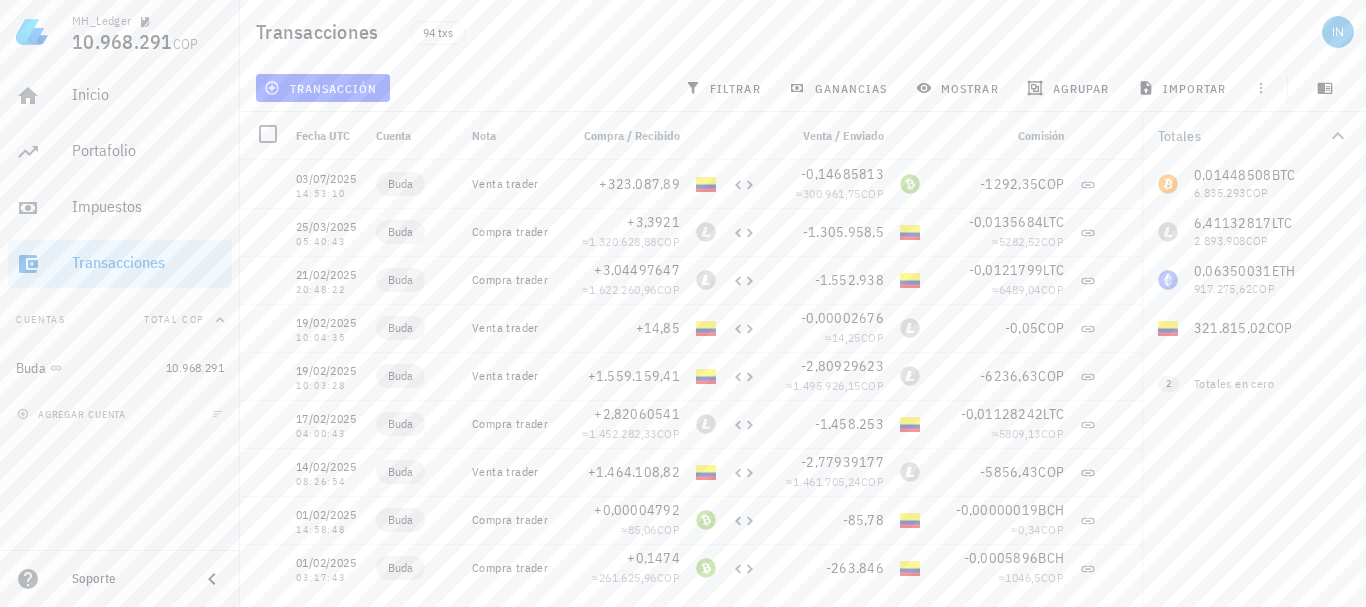 click on "Total
COP" at bounding box center [174, 319] 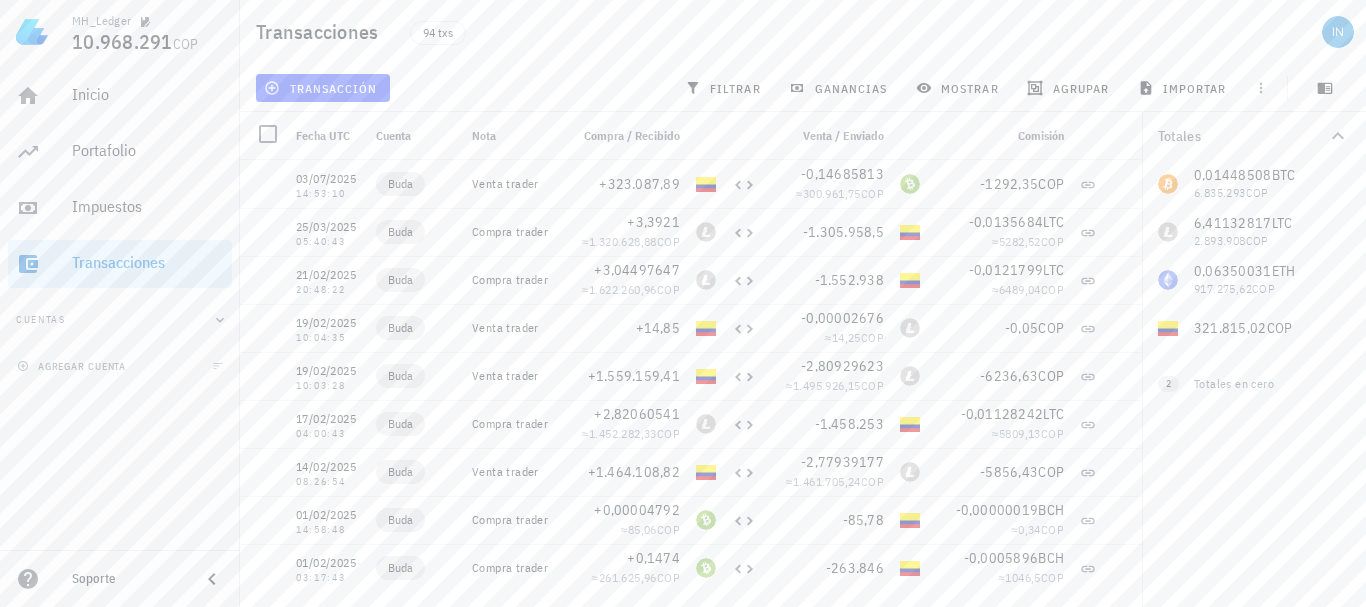 click on "Cuentas" at bounding box center [120, 320] 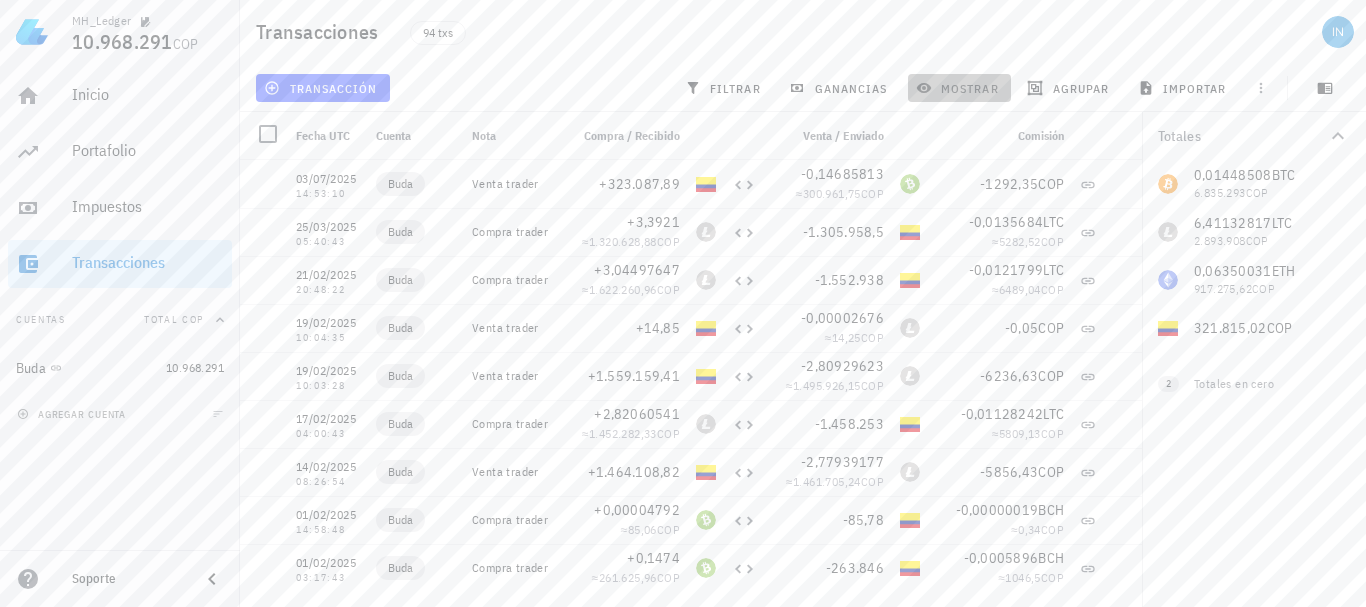 click on "mostrar" at bounding box center [959, 88] 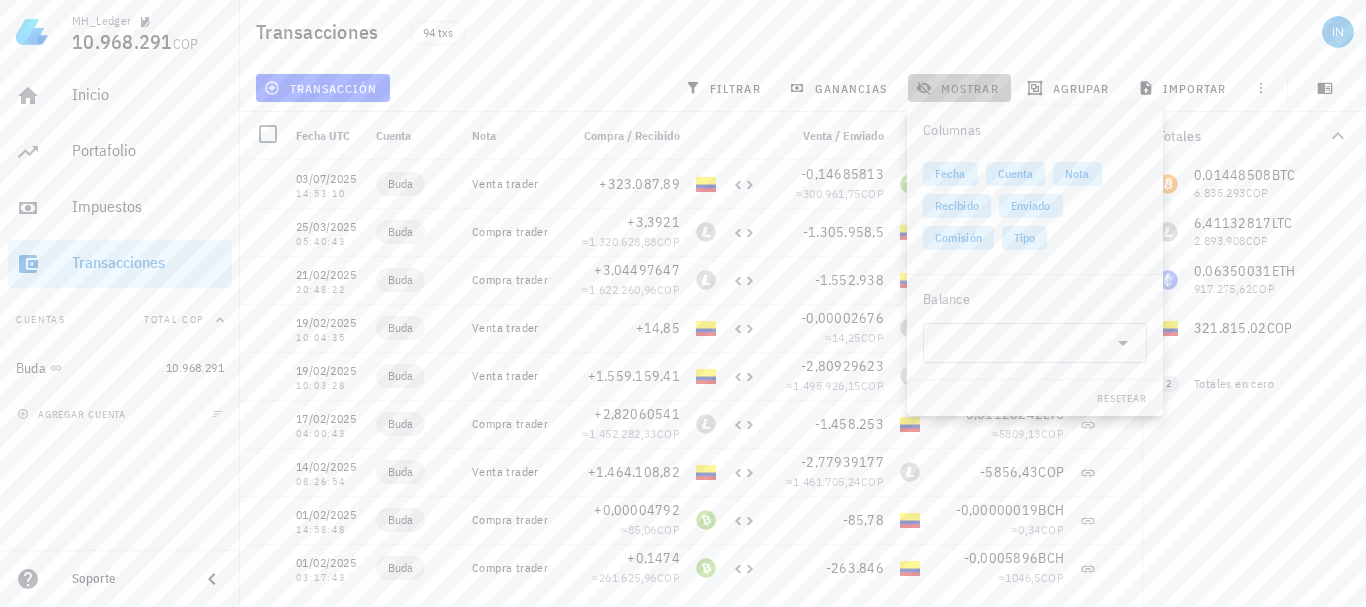 click on "mostrar" at bounding box center (959, 88) 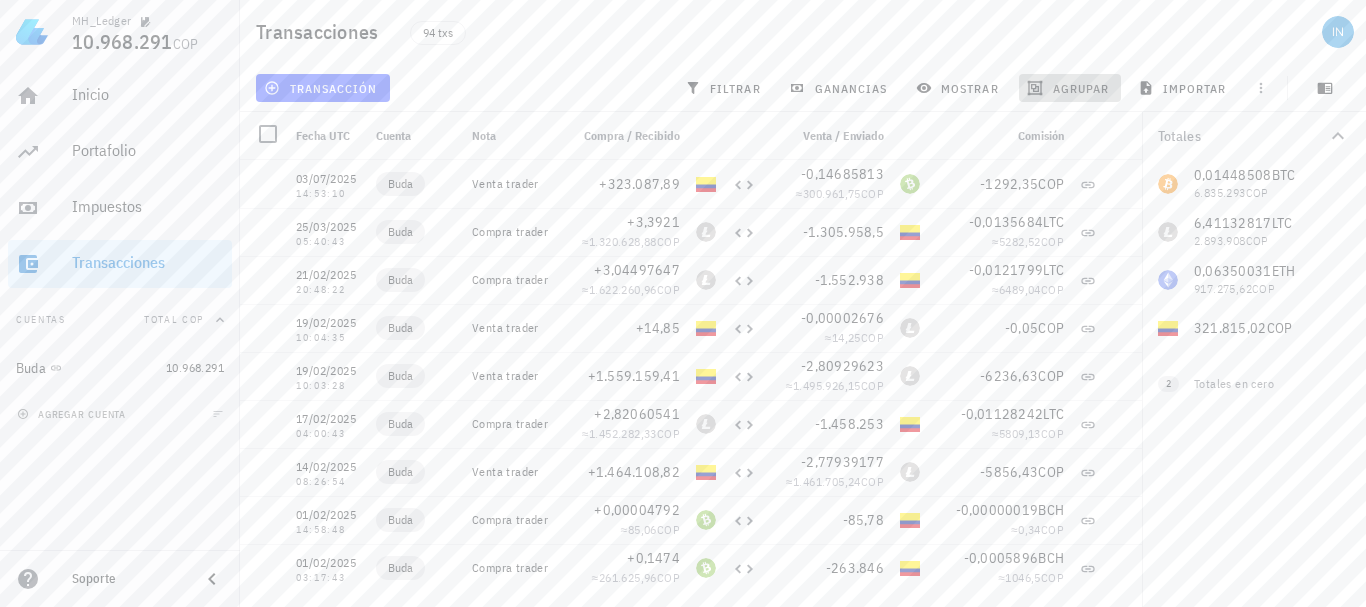 click on "agrupar" at bounding box center (1070, 88) 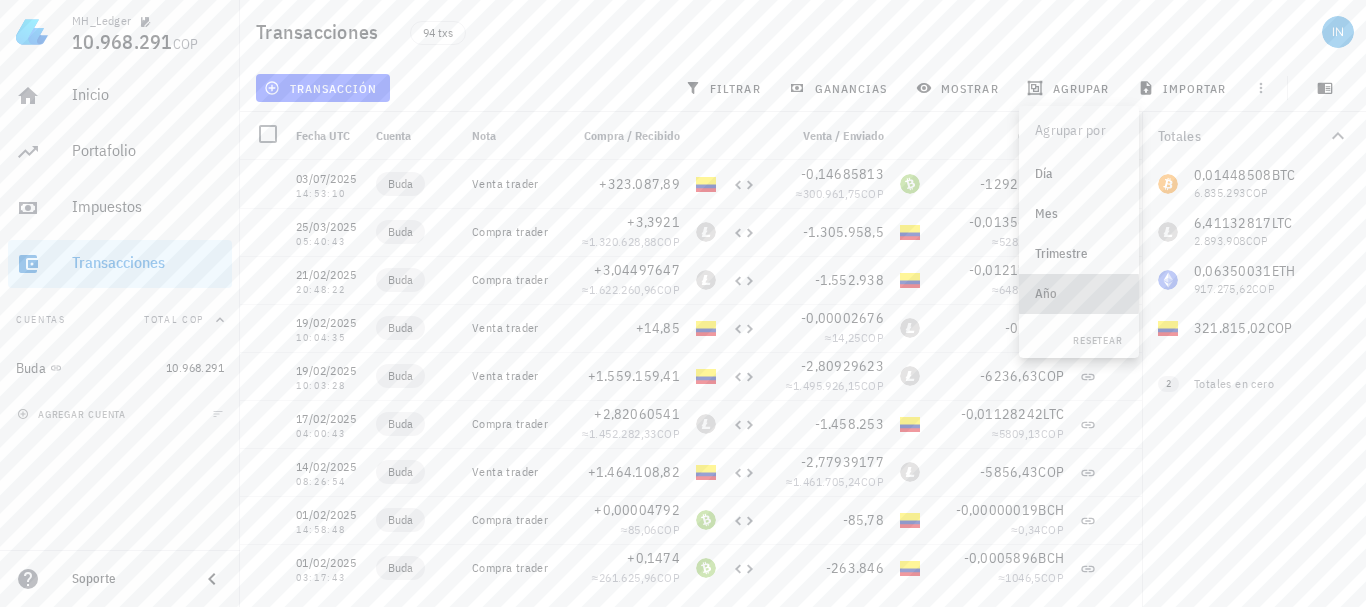 click on "Año" at bounding box center [1079, 294] 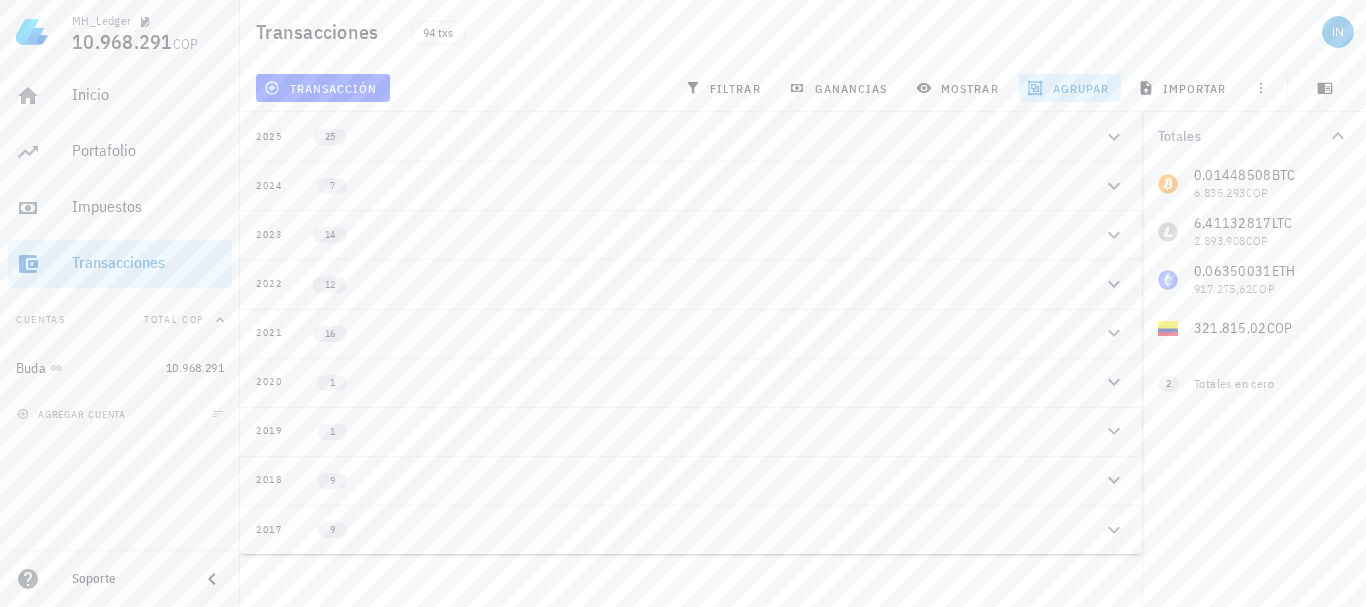 click on "2024
7" at bounding box center (679, 185) 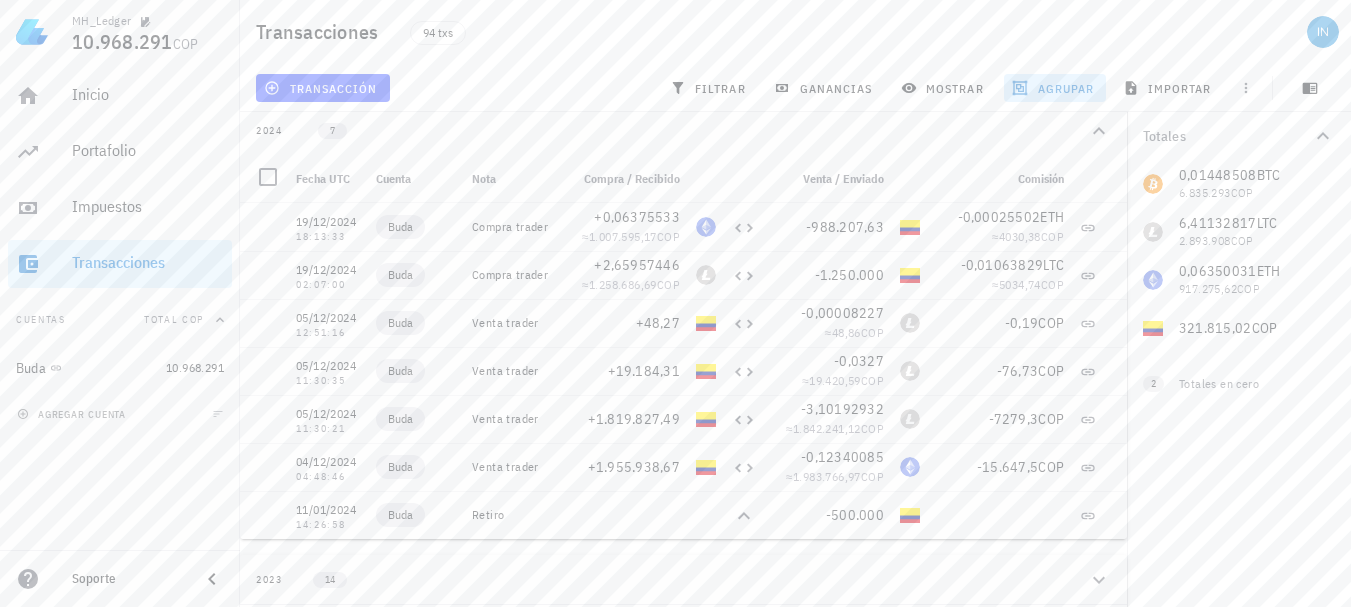 scroll, scrollTop: 69, scrollLeft: 0, axis: vertical 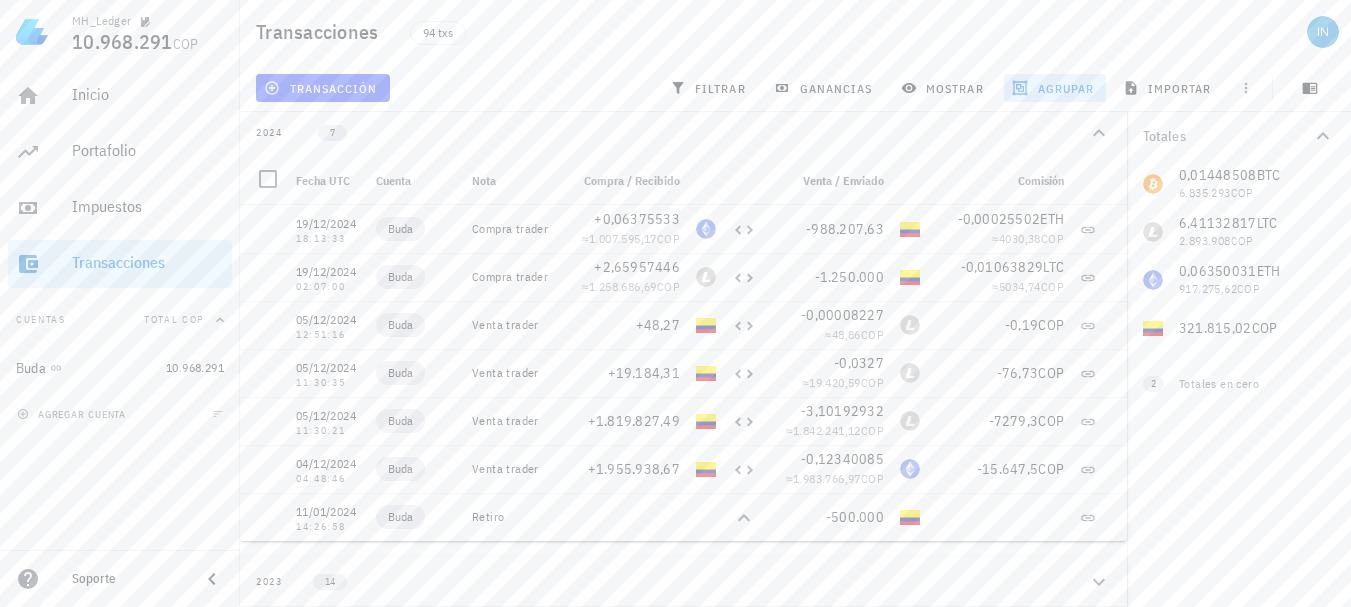 click on "Cuenta" at bounding box center (416, 181) 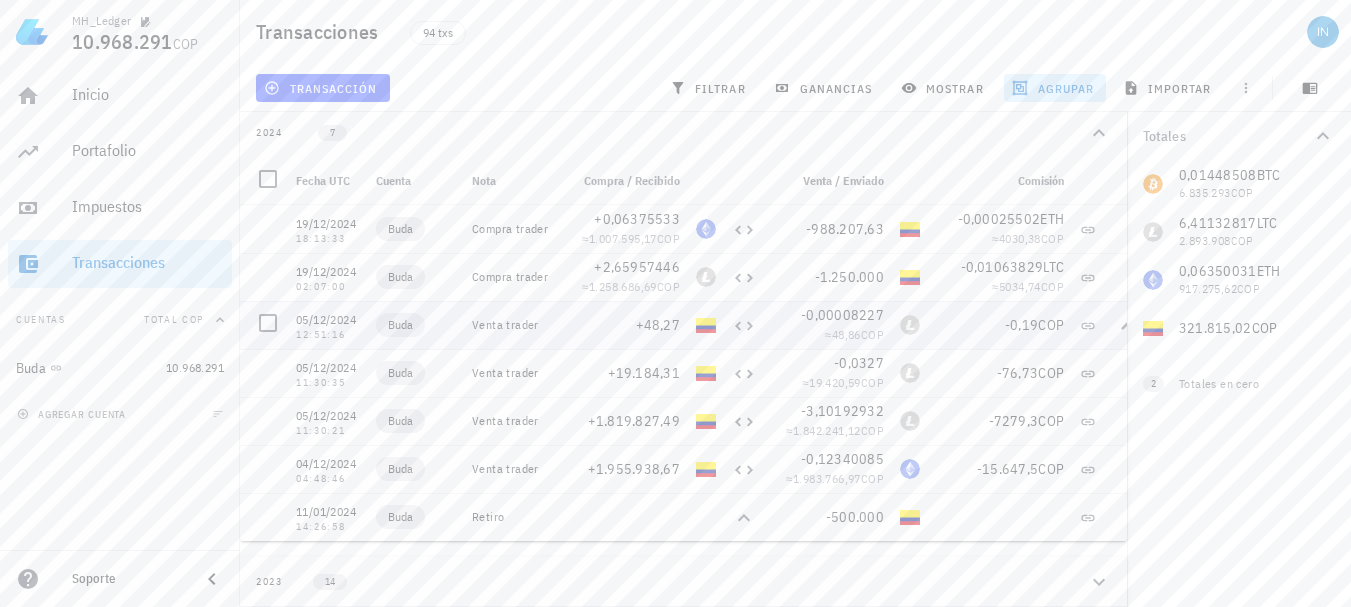 click on "≈ 48,86  COP" at bounding box center [828, 335] 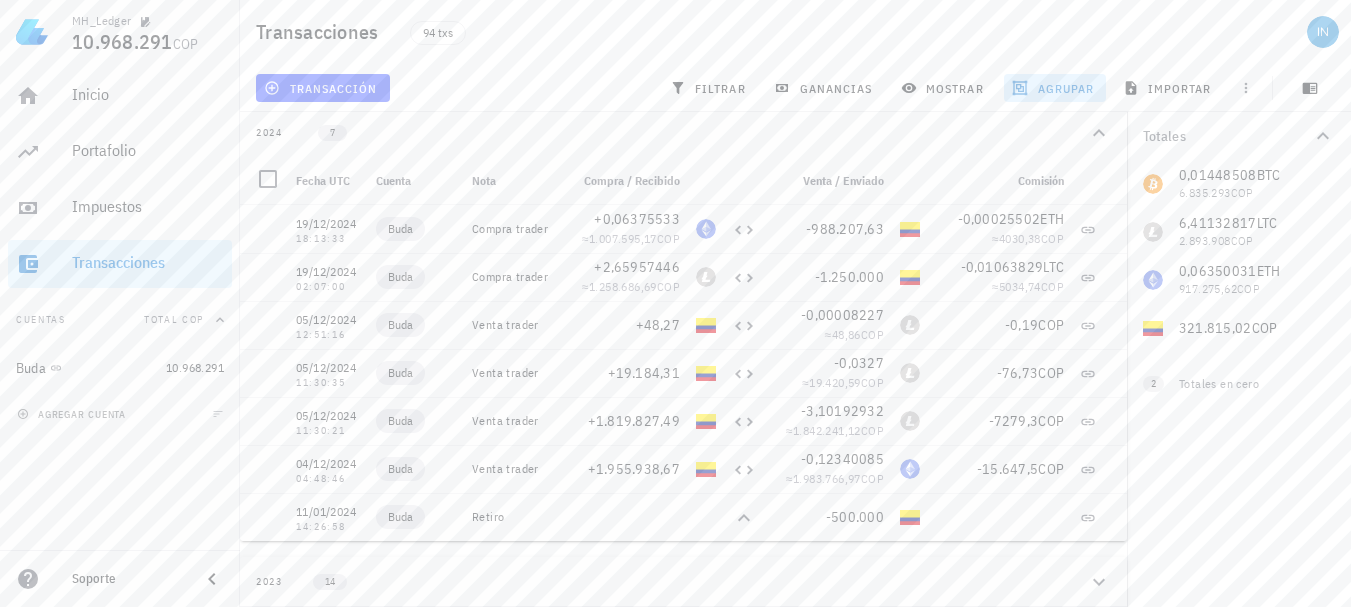 click on "19/12/2024
18:13:33
Buda
Compra trader
+0,06375533   ≈ 1.007.595,17  COP     -988.207,63       -0,00025502  ETH   ≈ 4030,38  COP
19/12/2024
02:07:00
Buda
Compra trader
+2,65957446   ≈ 1.258.686,69  COP     -1.250.000       -0,01063829  LTC   ≈ 5034,74  COP
05/12/2024
12:51:16
Buda
Venta trader
+48,27       -0,00008227   ≈ 48,86  COP     -0,19  COP
05/12/2024
11:30:35
Buda
Venta trader
+19.184,31       -0,0327   ≈ 19.420,59  COP     -76,73  COP
05/12/2024
11:30:21
Buda
Venta trader
+1.819.827,49       -3,10192932   ≈ 1.842.241,12  COP     -7279,3  COP             Buda" at bounding box center [683, 472] 